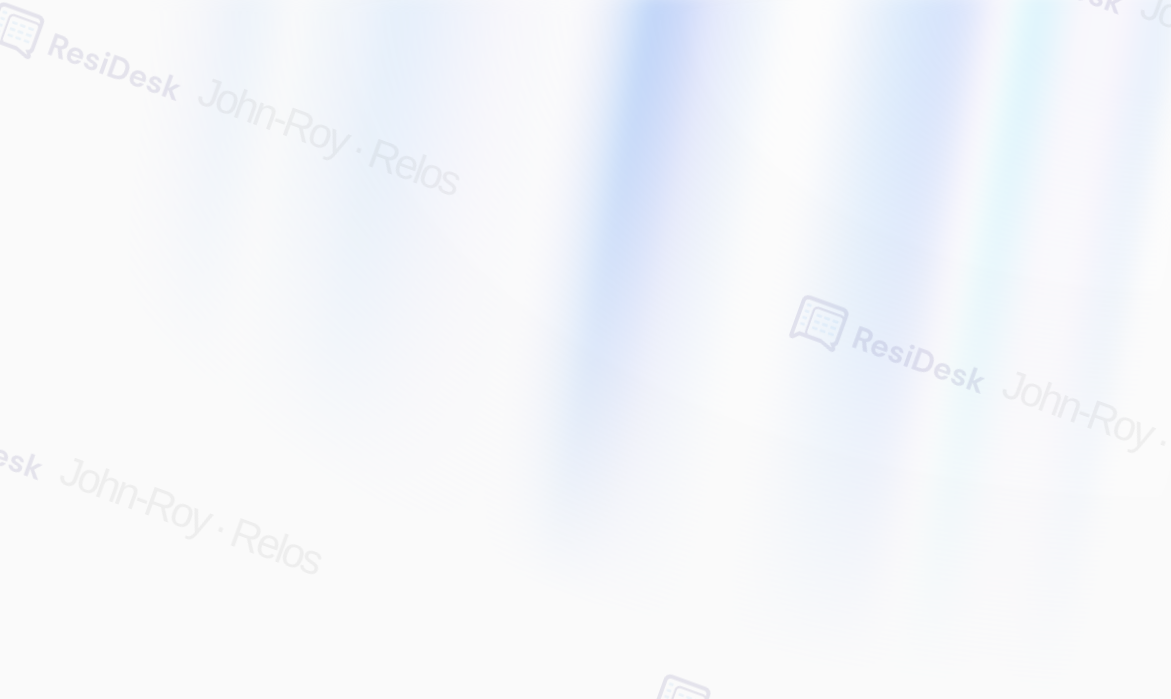 scroll, scrollTop: 0, scrollLeft: 0, axis: both 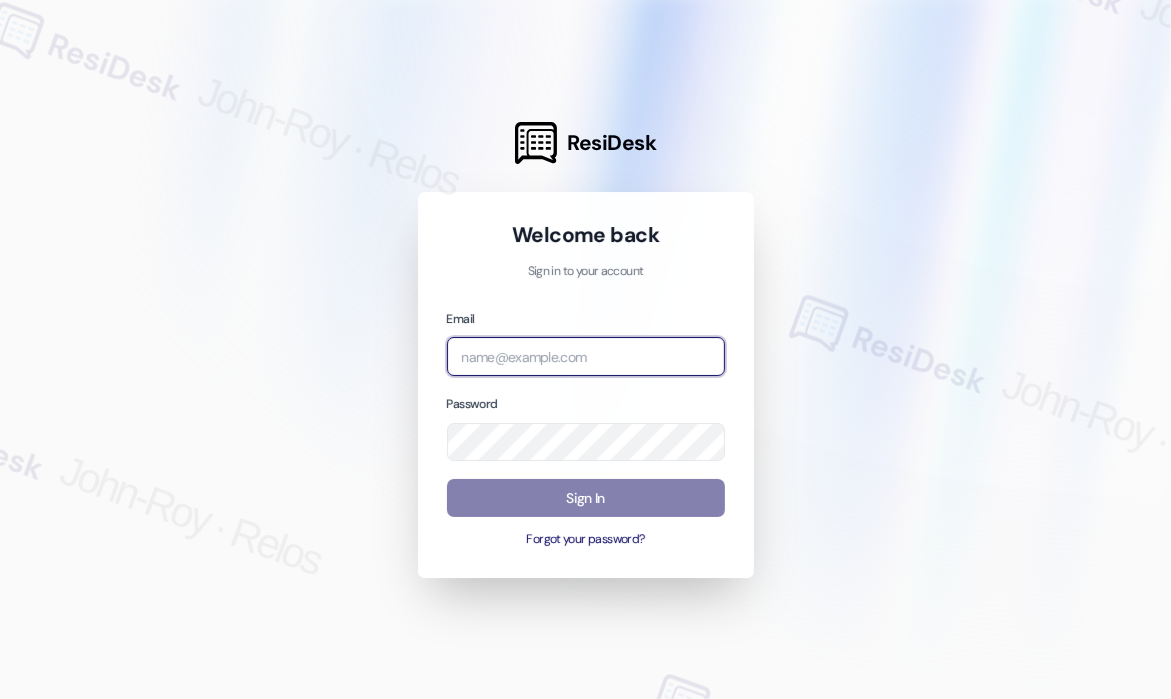 click at bounding box center [586, 356] 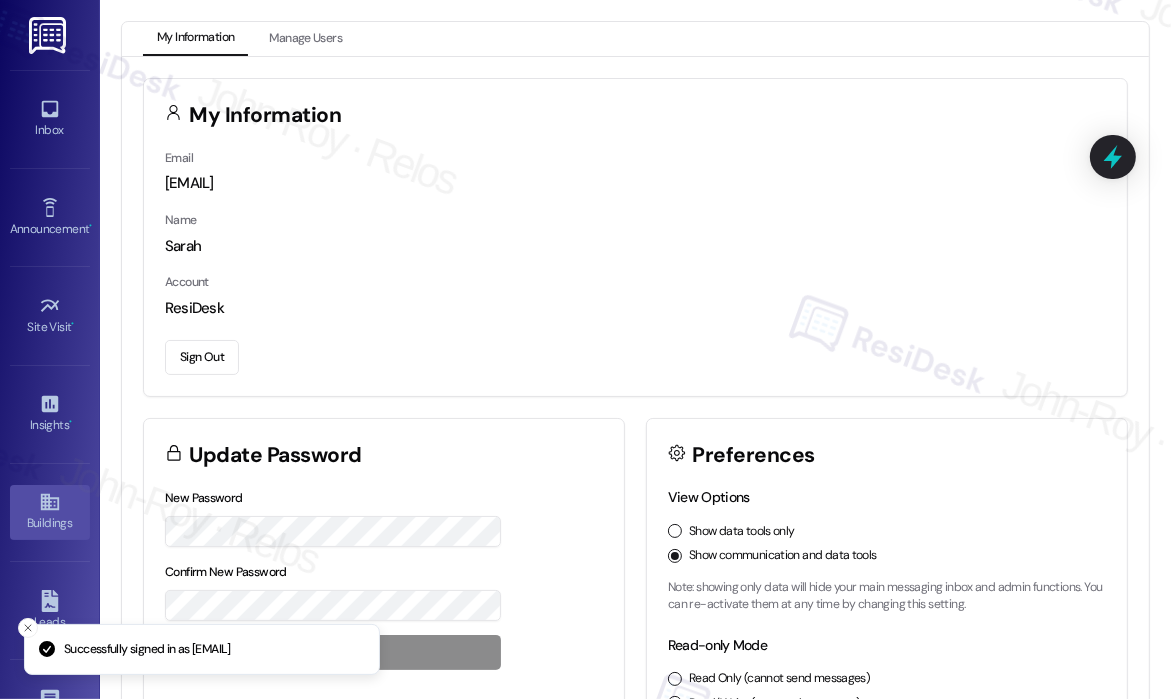 click 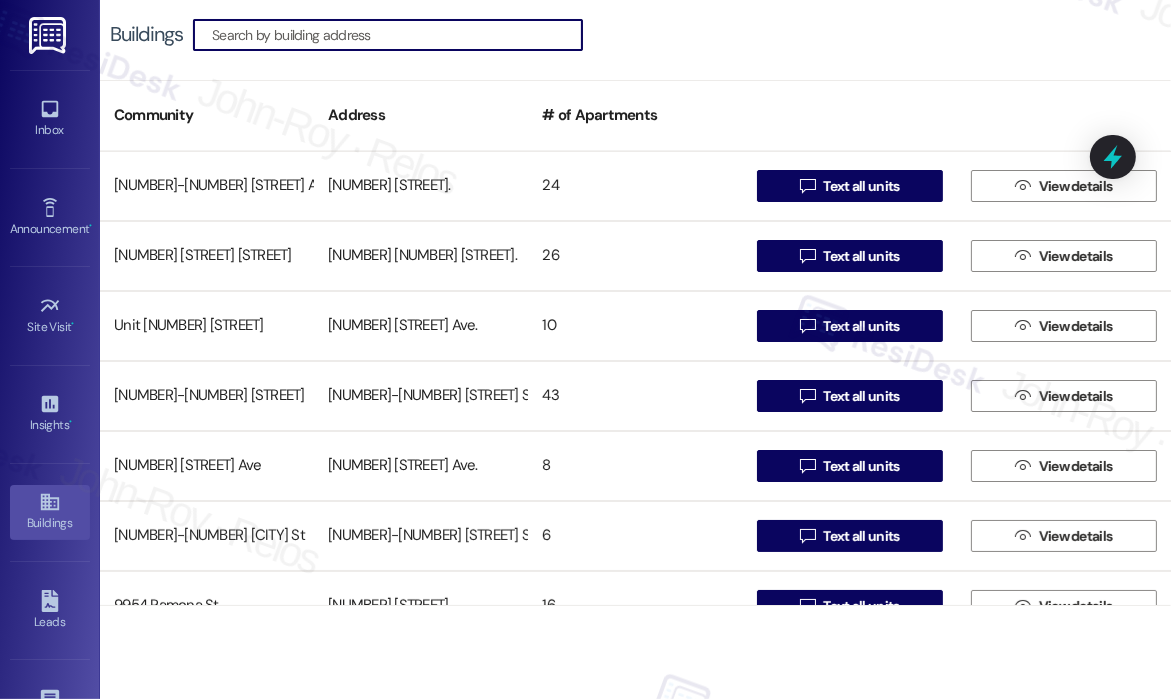 click at bounding box center (397, 35) 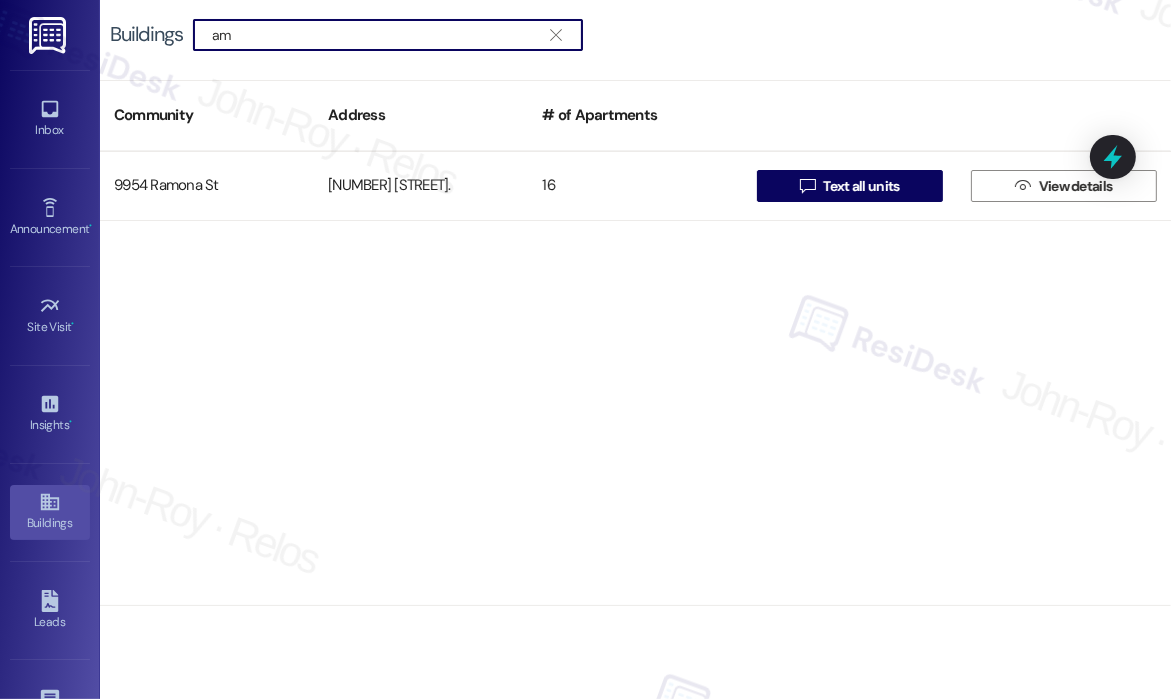 type on "a" 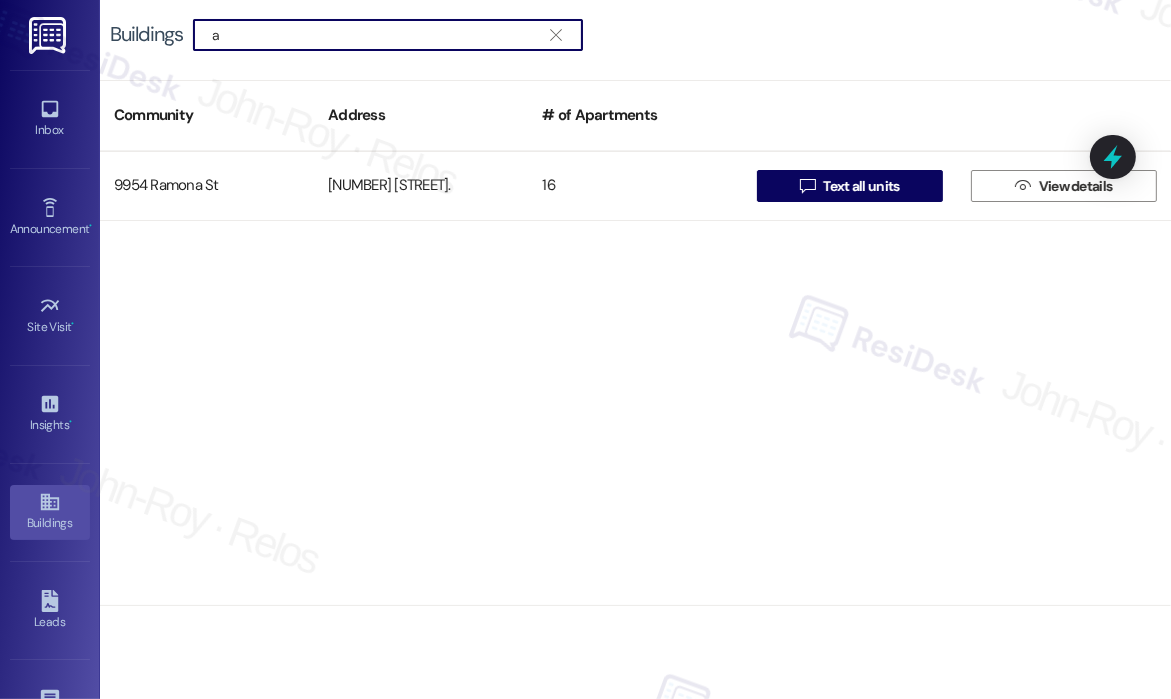 type 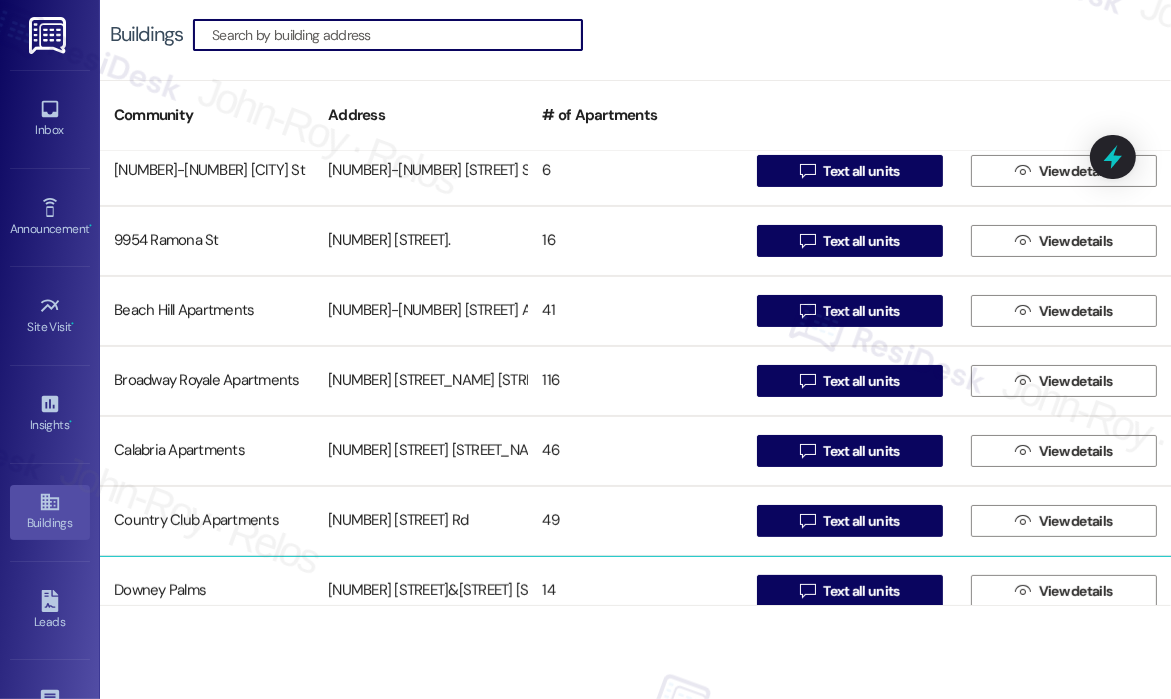 scroll, scrollTop: 265, scrollLeft: 0, axis: vertical 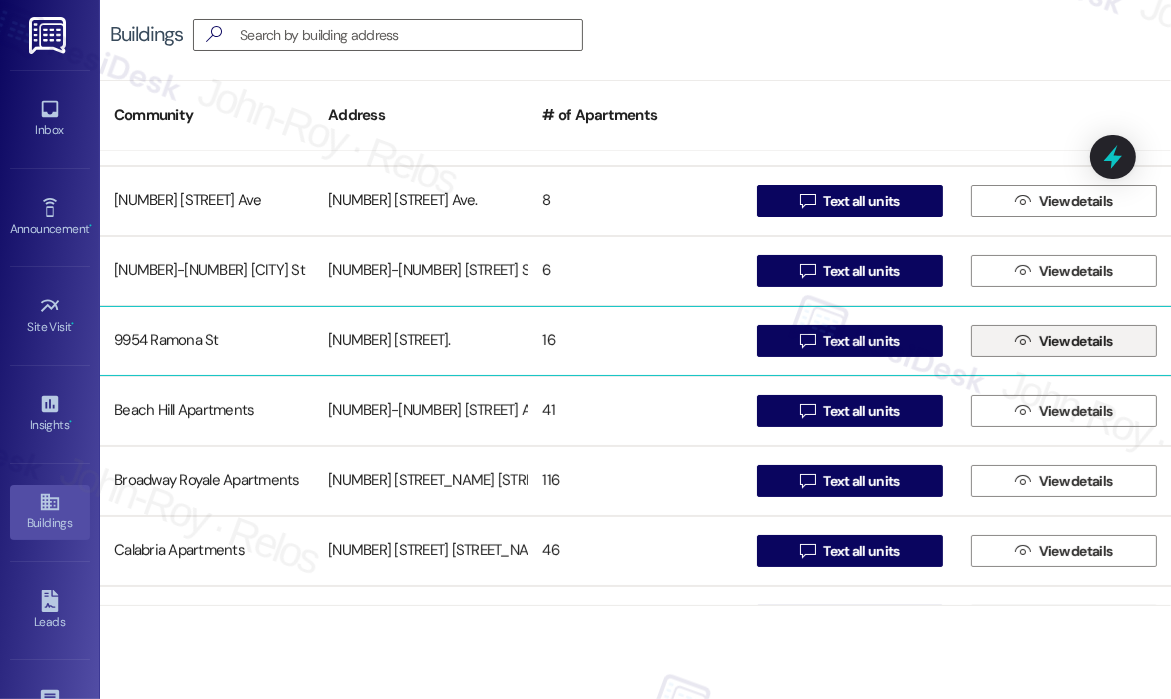 click on "" at bounding box center (1022, 341) 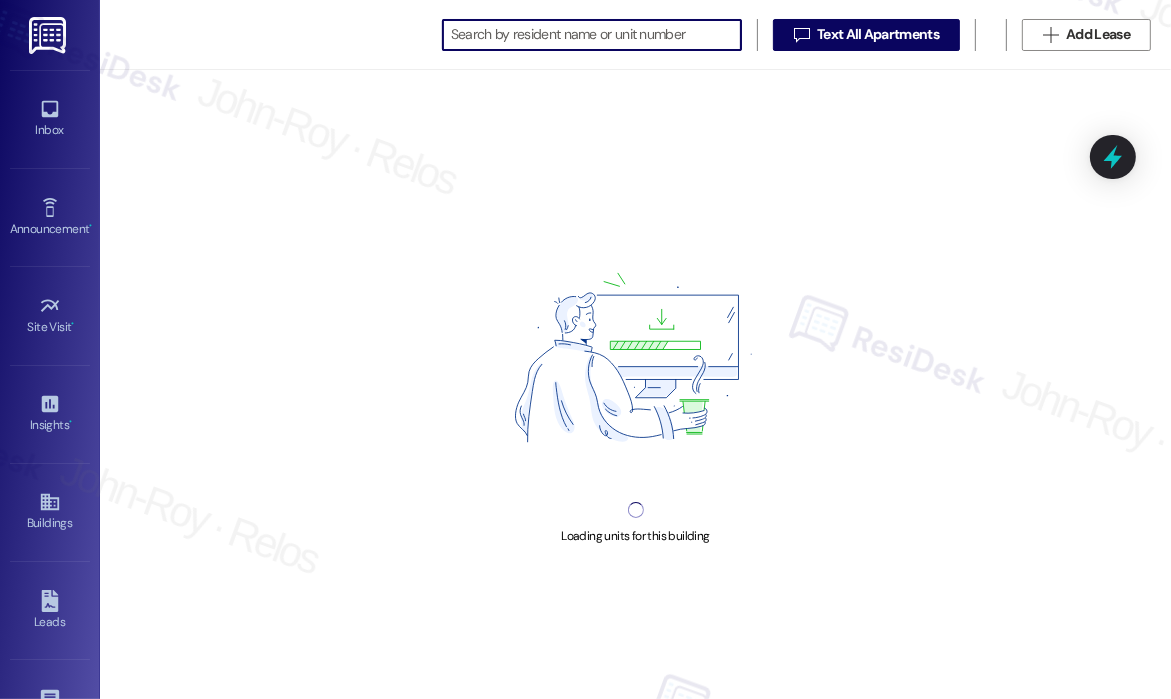 scroll, scrollTop: 0, scrollLeft: 0, axis: both 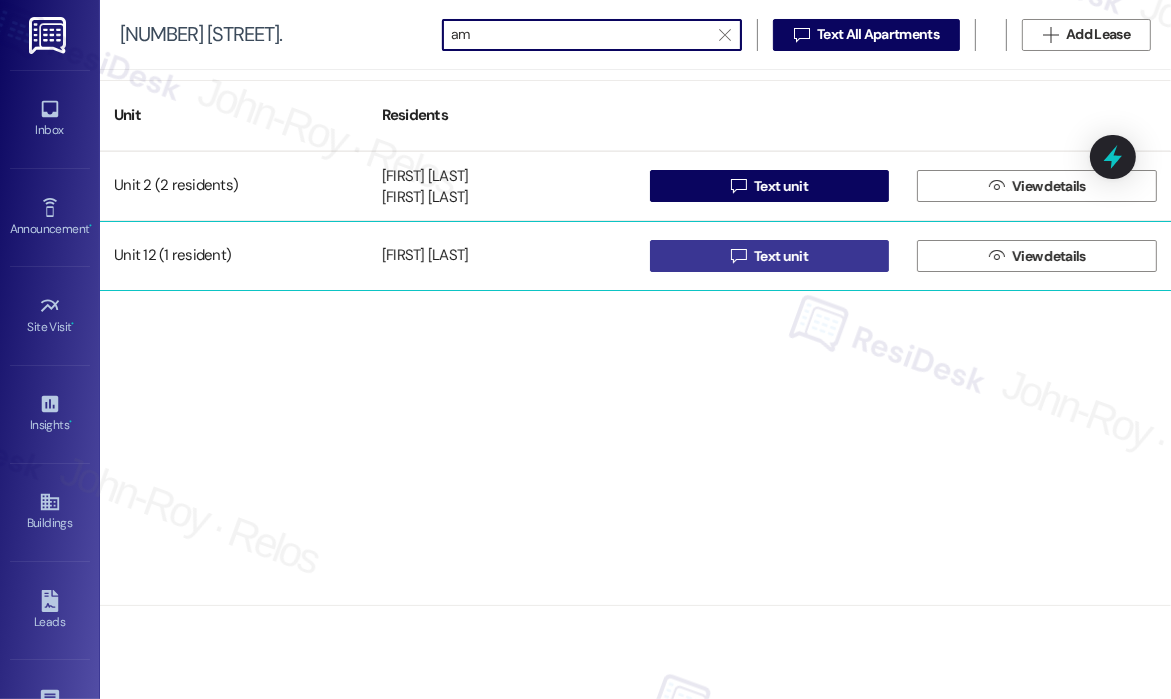 type on "am" 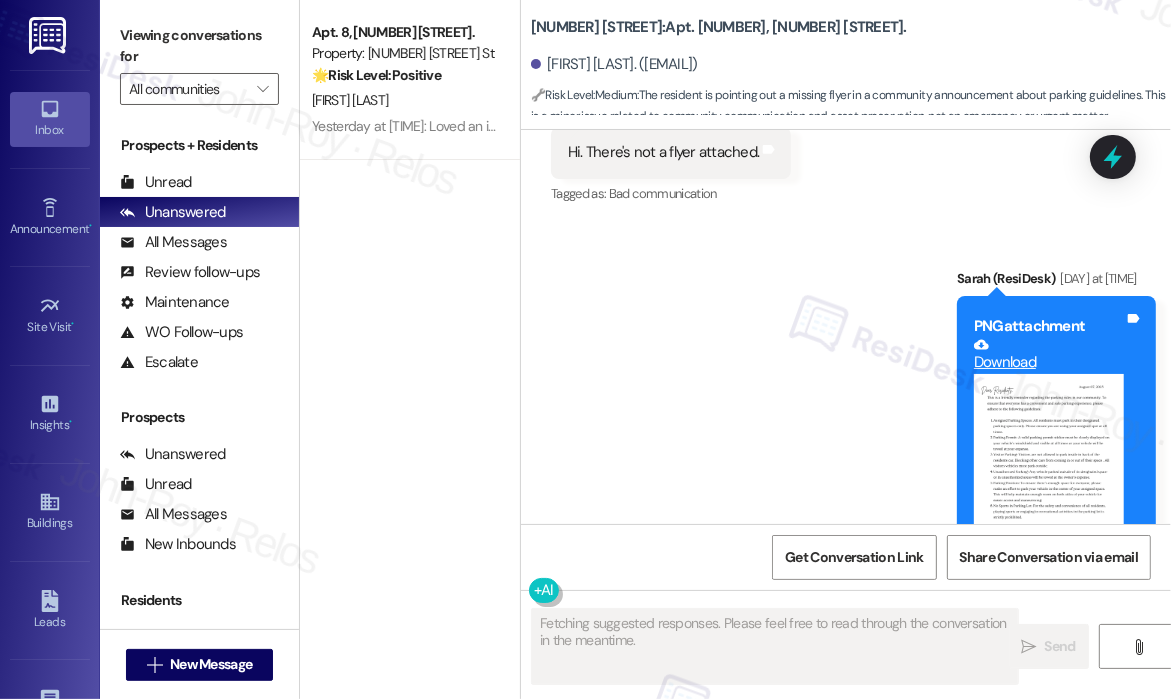 scroll, scrollTop: 2674, scrollLeft: 0, axis: vertical 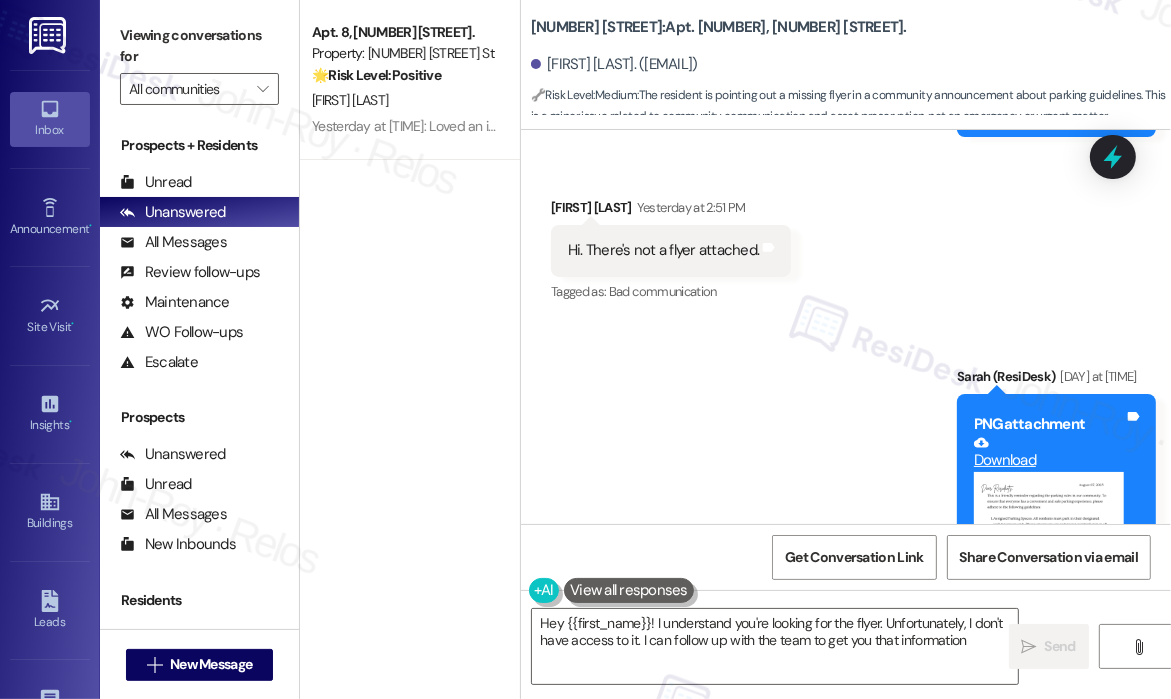 type on "Hey [FIRST]! I understand you're looking for the flyer. Unfortunately, I don't have access to it. I can follow up with the team to get you that information." 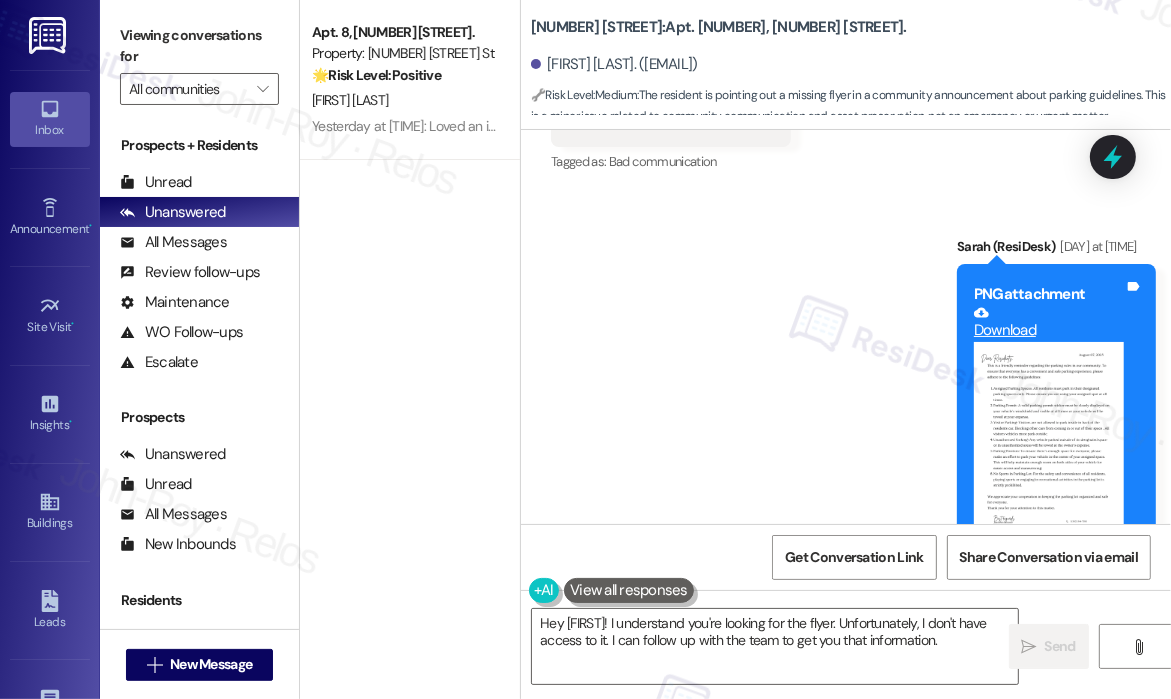 scroll, scrollTop: 2873, scrollLeft: 0, axis: vertical 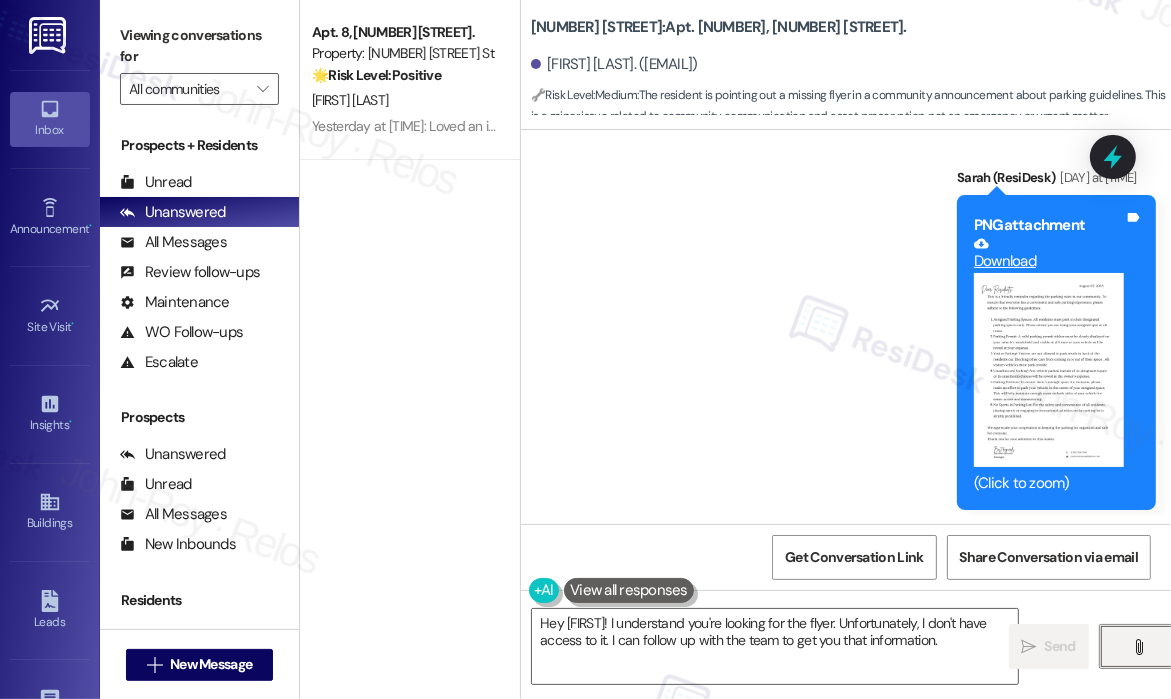 click on "" at bounding box center [1138, 647] 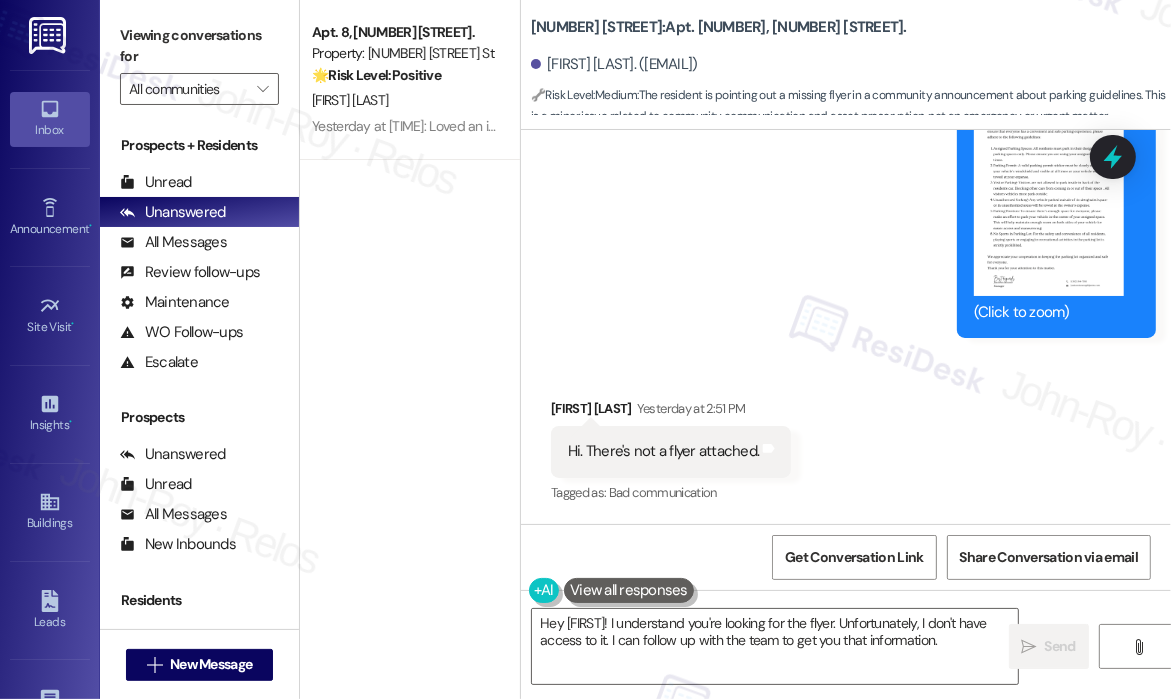scroll, scrollTop: 2470, scrollLeft: 0, axis: vertical 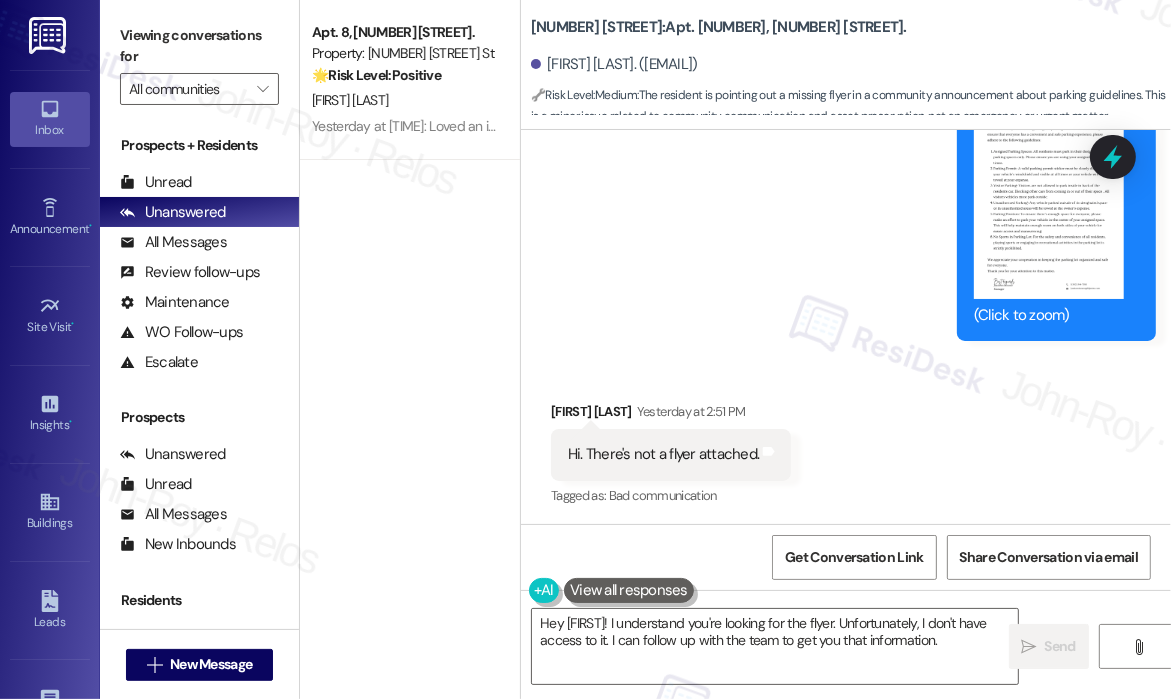 click on "Sent via SMS [FIRST] (ResiDesk) [MONTH] [DAY], [YEAR] at [TIME] I'm glad to know you're satisfied with your recent work order. If I may ask..overall, has [NUMBER] [STREET] lived up to your expectations? Tags and notes Tagged as: Maintenance , Click to highlight conversations about Maintenance Praise , Click to highlight conversations about Praise Maintenance request Click to highlight conversations about Maintenance request Survey, sent via SMS Residesk Automated Survey [MONTH] [DAY], [YEAR] at [TIME] Hi [FIRST]! I'm checking in on your latest work order (12 (O)
1. Resident mention..., ID: [NUMBER]). Was everything completed to your satisfaction? You can answer with a quick (Y/N) Tags and notes Tagged as: Service request review Click to highlight conversations about Service request review Announcement, sent via SMS [FIRST] (ResiDesk) Yesterday at [TIME] Hi Residents!
Thanks for your cooperation! Tags and notes Tagged as: Parking , Click to highlight conversations about Parking Parking issue , Safety & security" at bounding box center [846, -170] 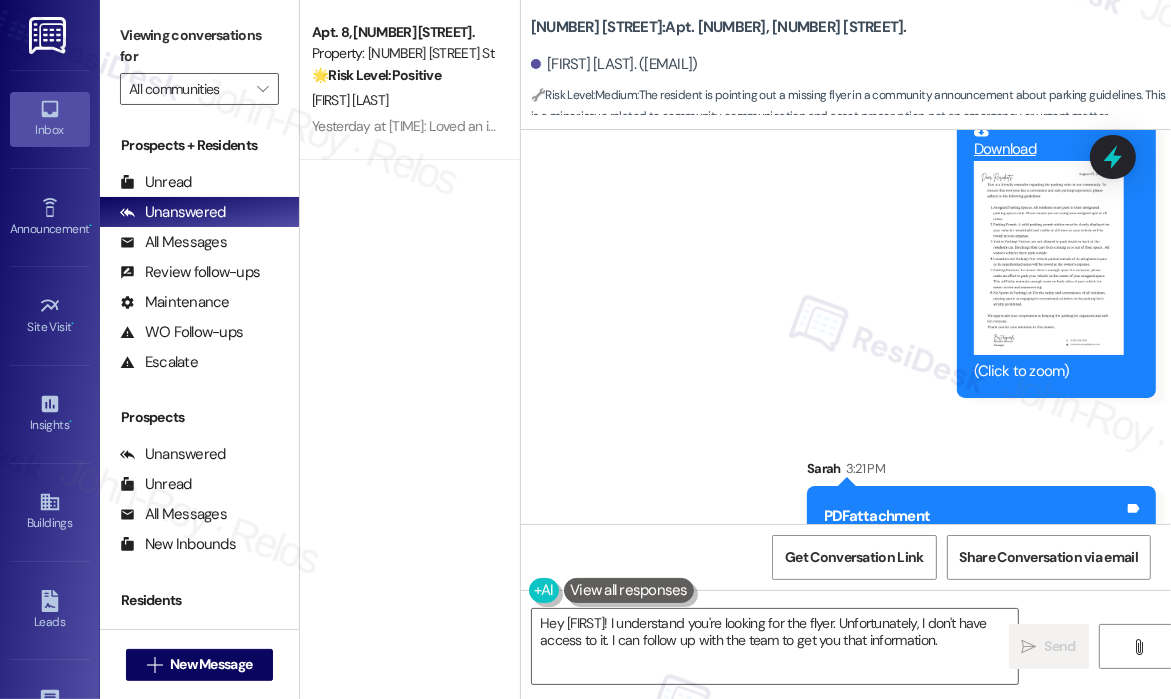 scroll, scrollTop: 3204, scrollLeft: 0, axis: vertical 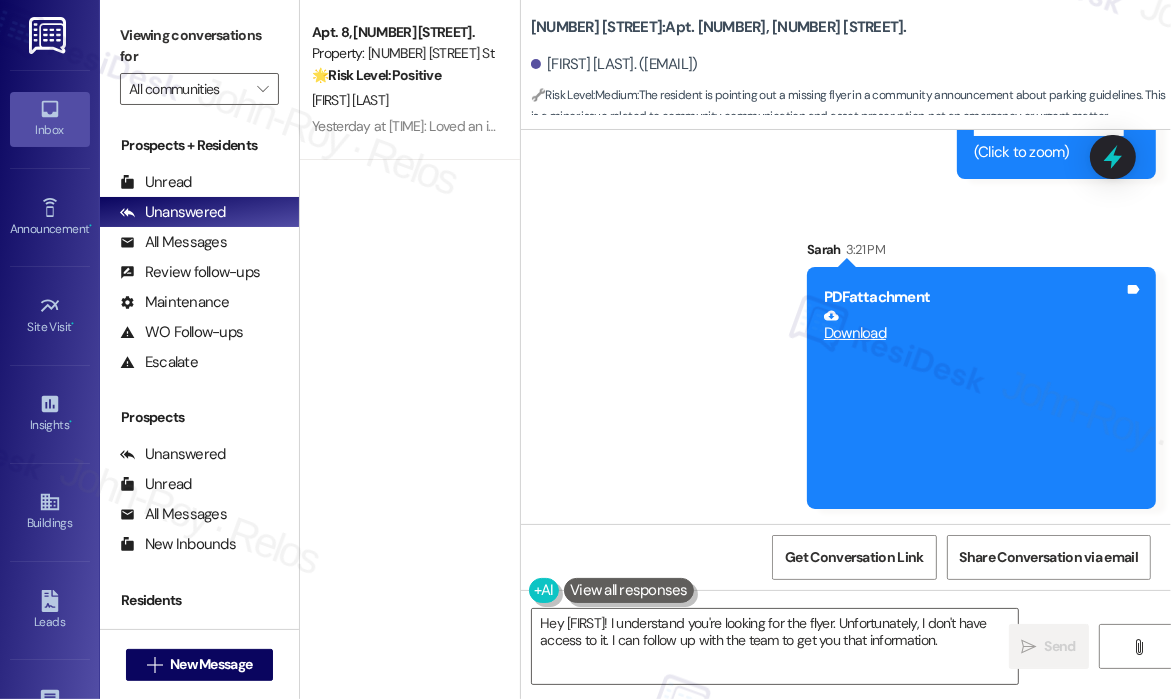 click on "Sent via SMS [FIRST] (ResiDesk) Yesterday at [TIME] PNG attachment Download (Click to zoom) Tags and notes Sent via SMS [FIRST] [TIME] PDF attachment Download Tags and notes" at bounding box center [846, 157] 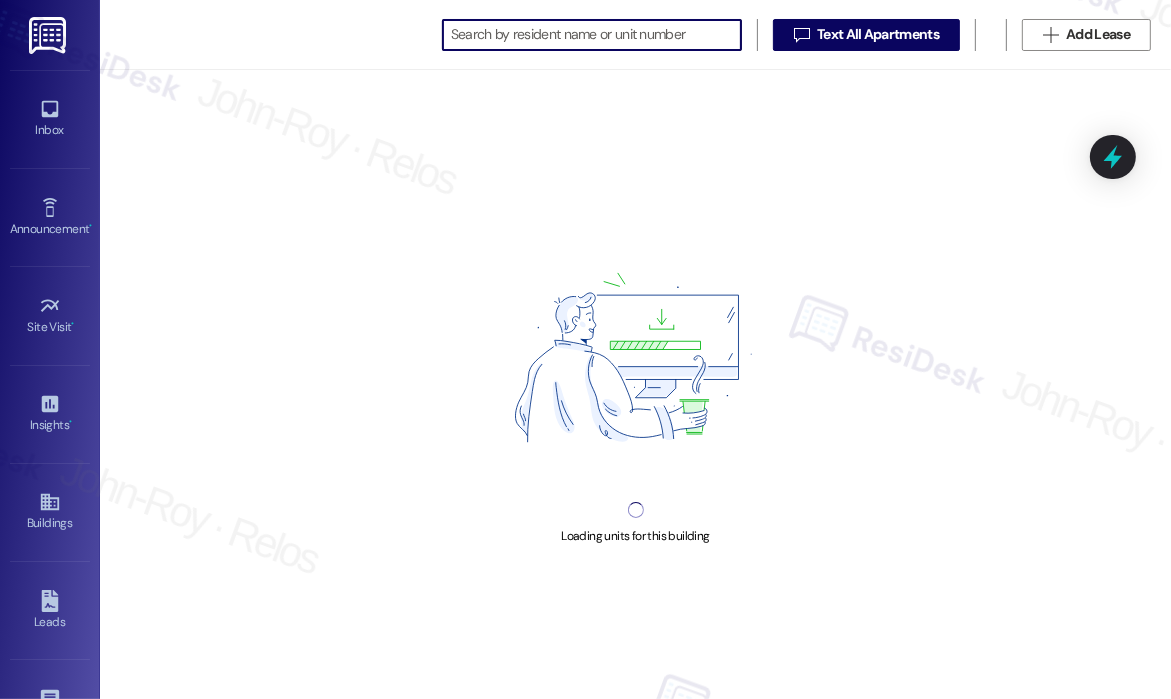 scroll, scrollTop: 0, scrollLeft: 0, axis: both 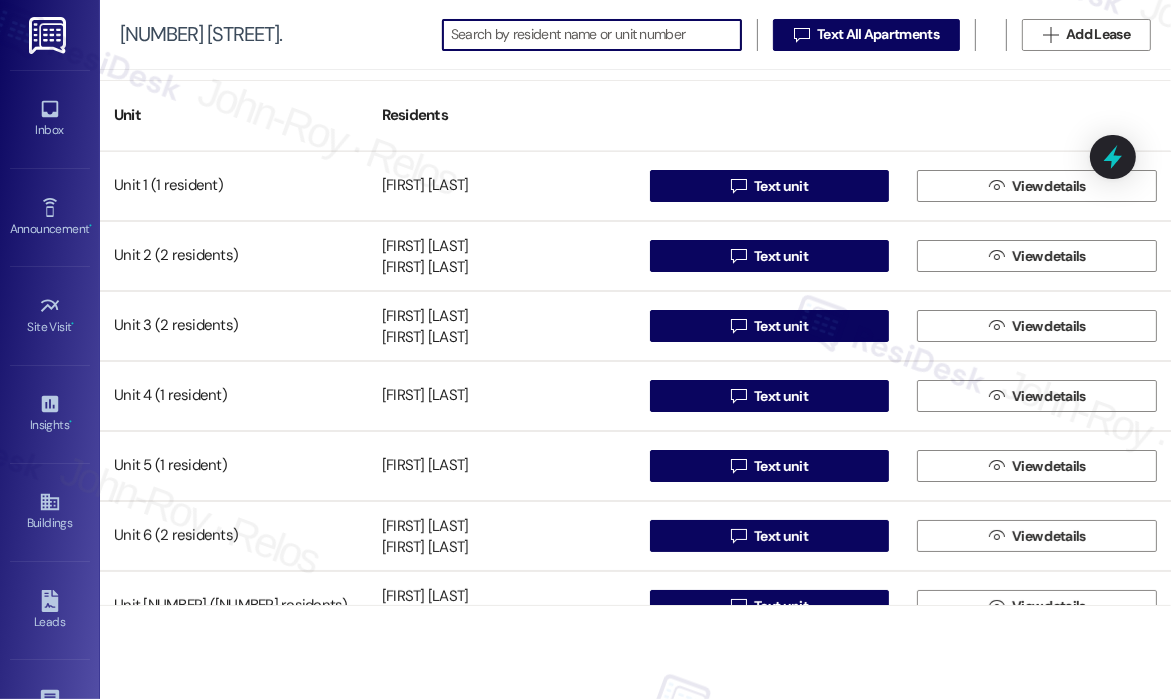 click at bounding box center (596, 35) 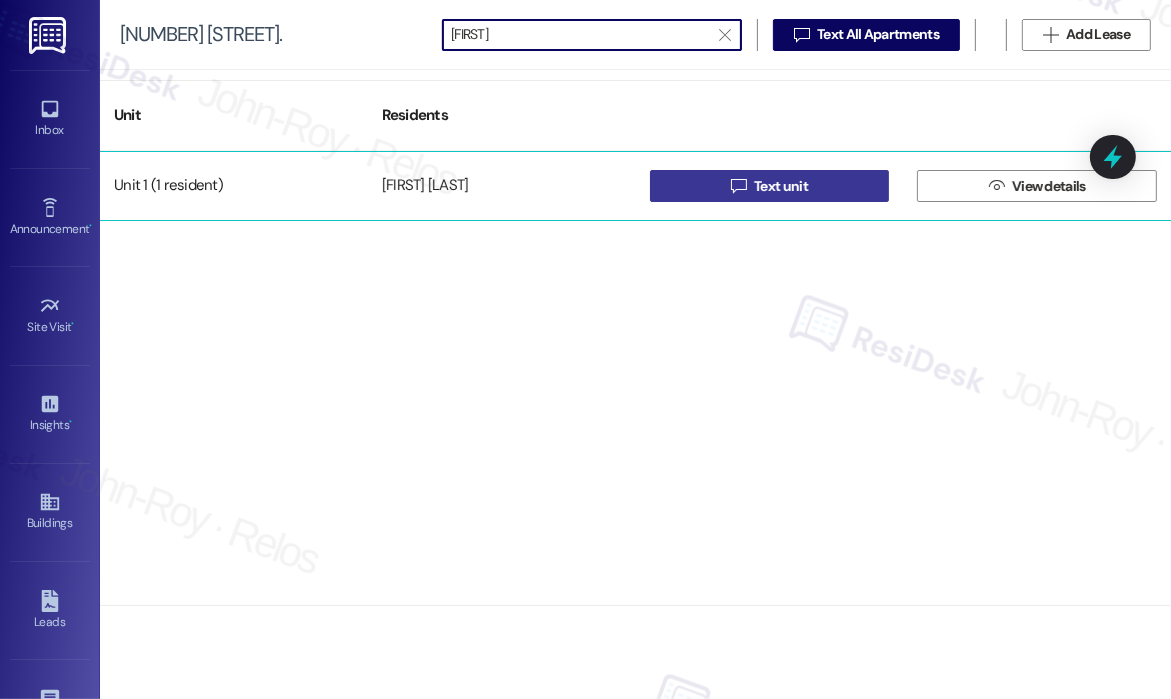 type on "[FIRST]" 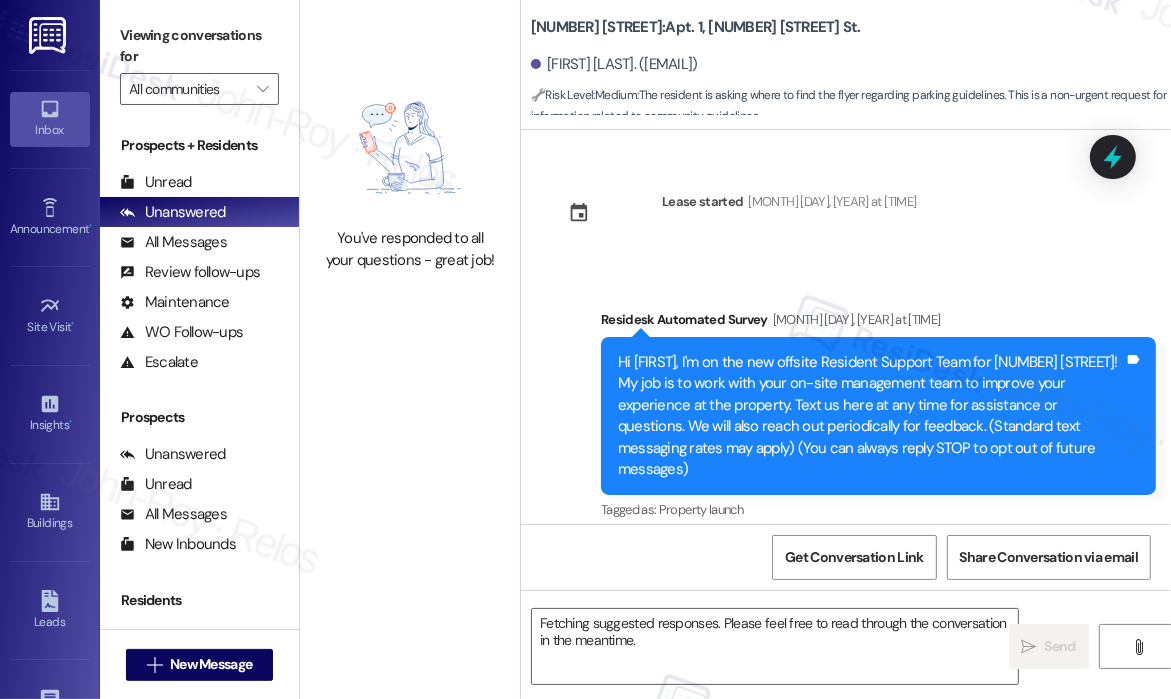 scroll, scrollTop: 10596, scrollLeft: 0, axis: vertical 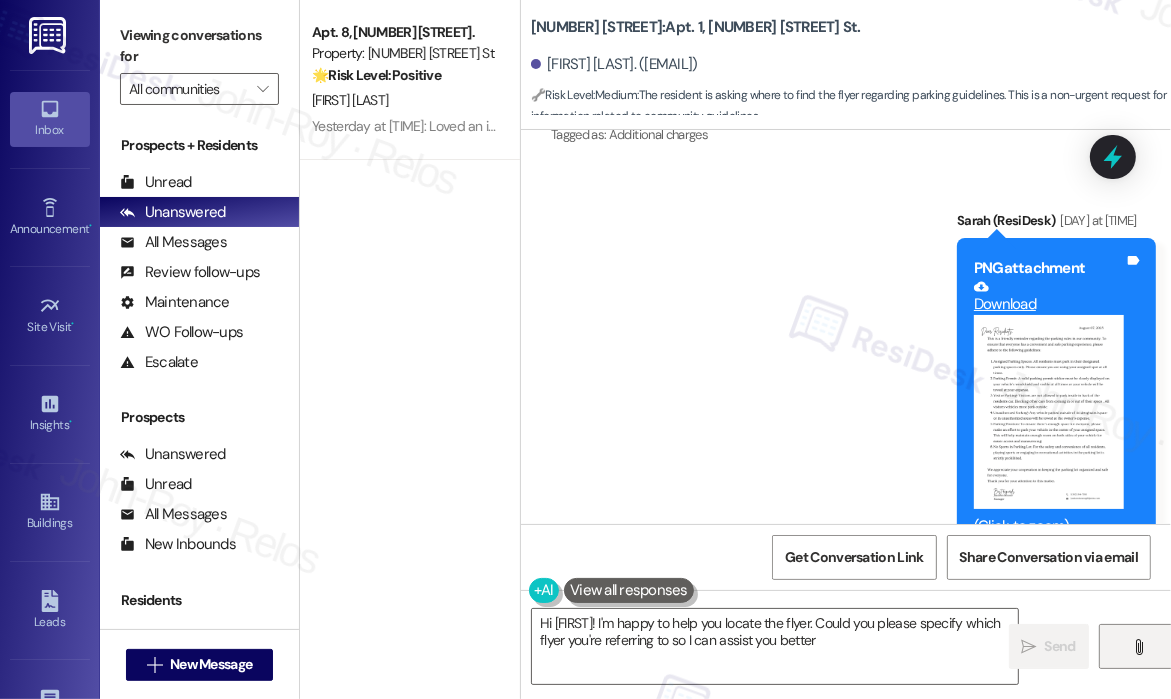 type on "Hi [FIRST]! I'm happy to help you locate the flyer. Could you please specify which flyer you're referring to so I can assist you better?" 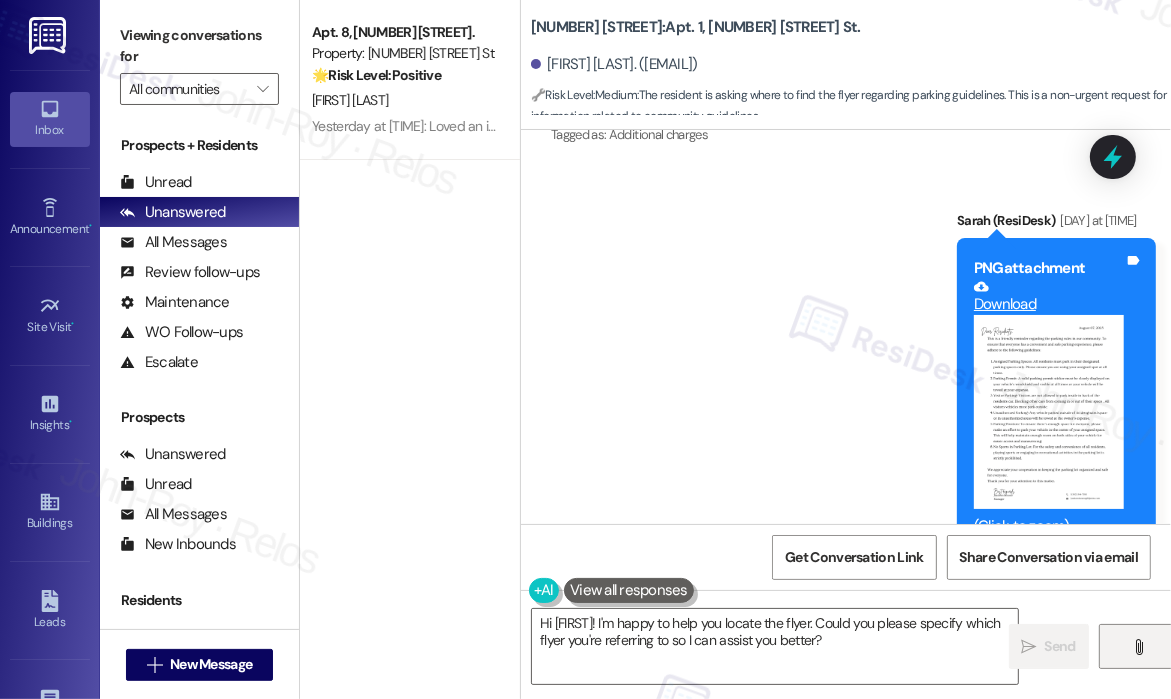 click on "" at bounding box center (1139, 646) 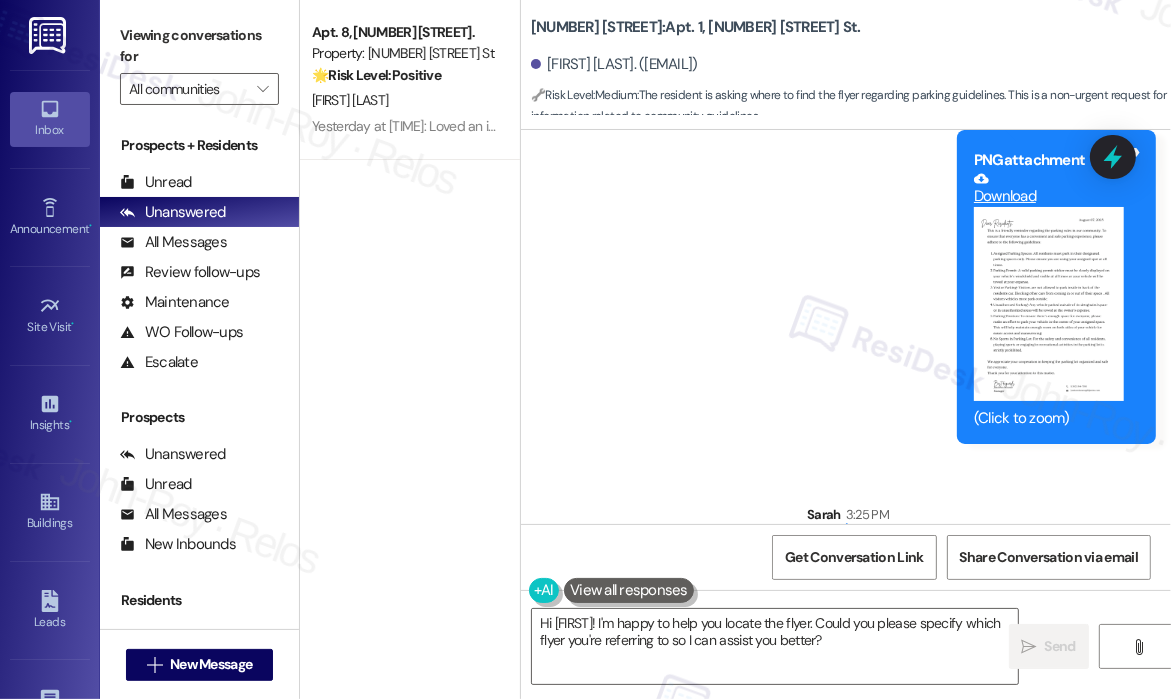 scroll, scrollTop: 10926, scrollLeft: 0, axis: vertical 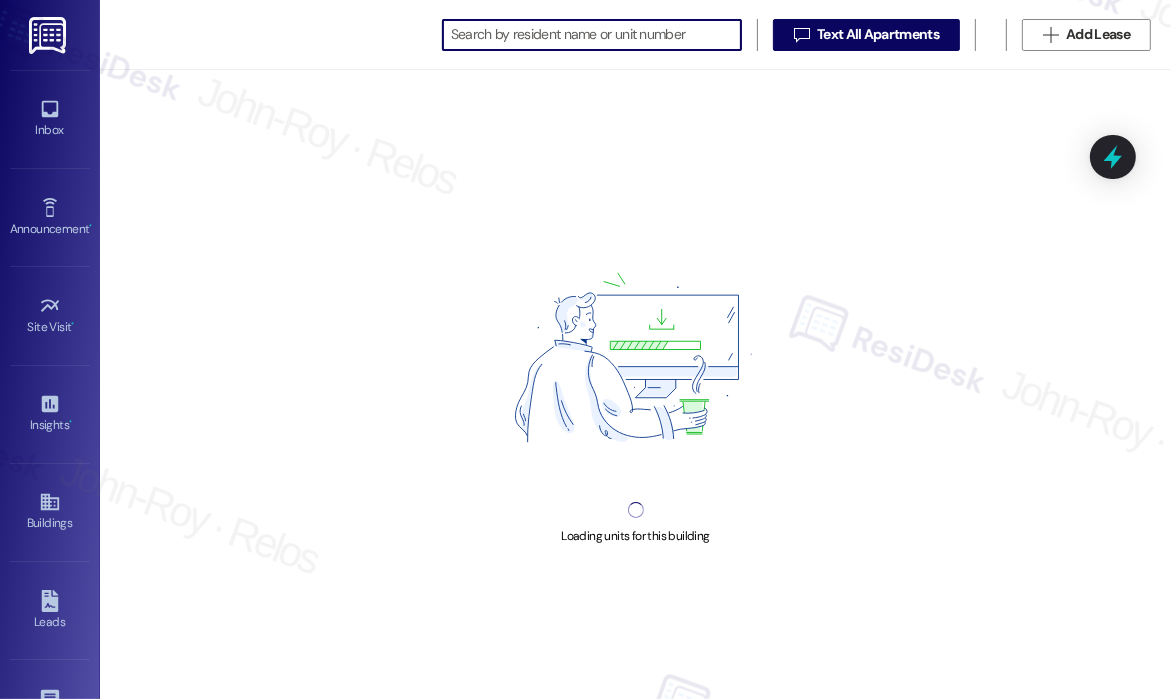 click at bounding box center [596, 35] 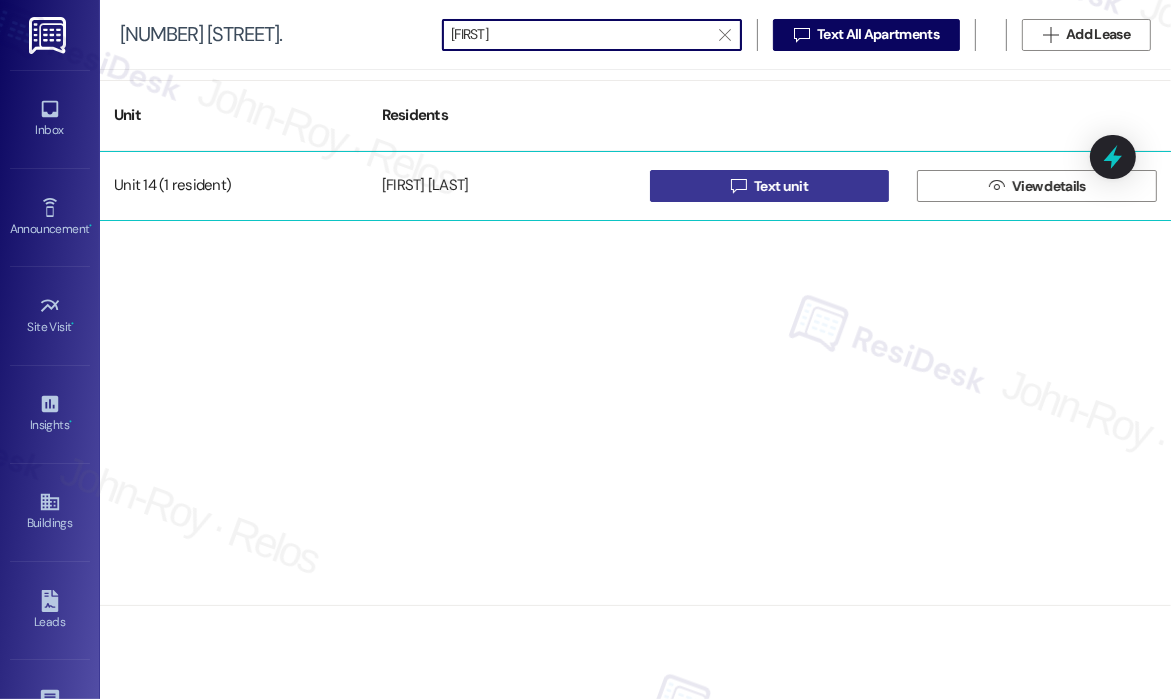 type on "[FIRST]" 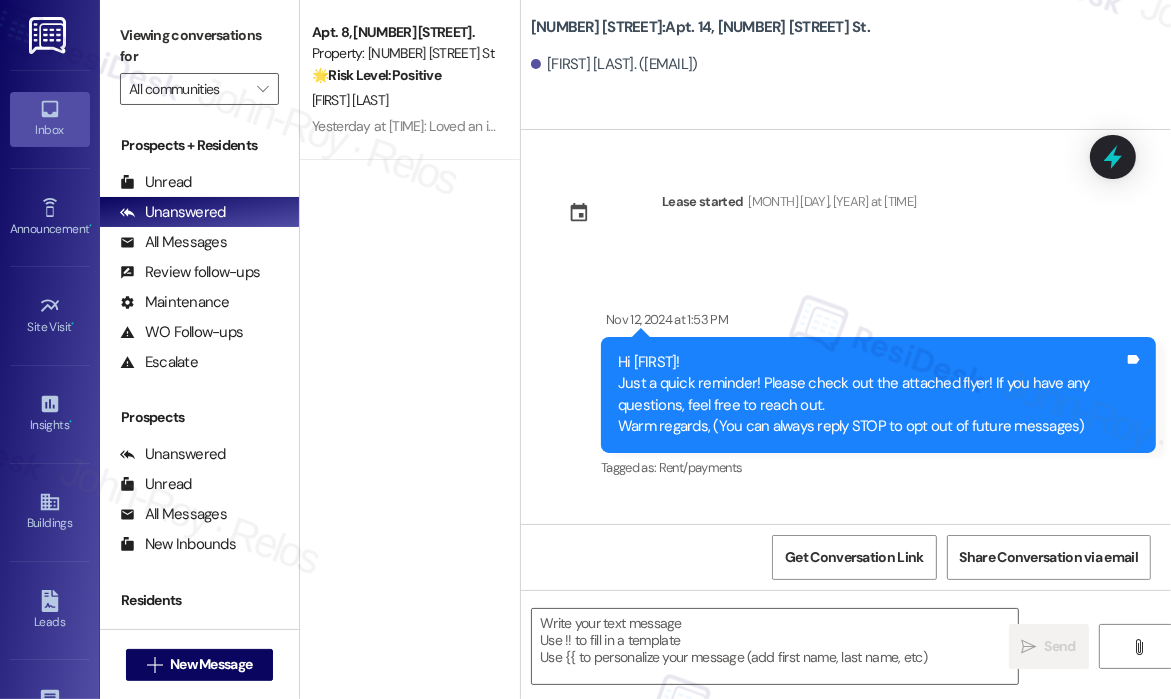 scroll, scrollTop: 2622, scrollLeft: 0, axis: vertical 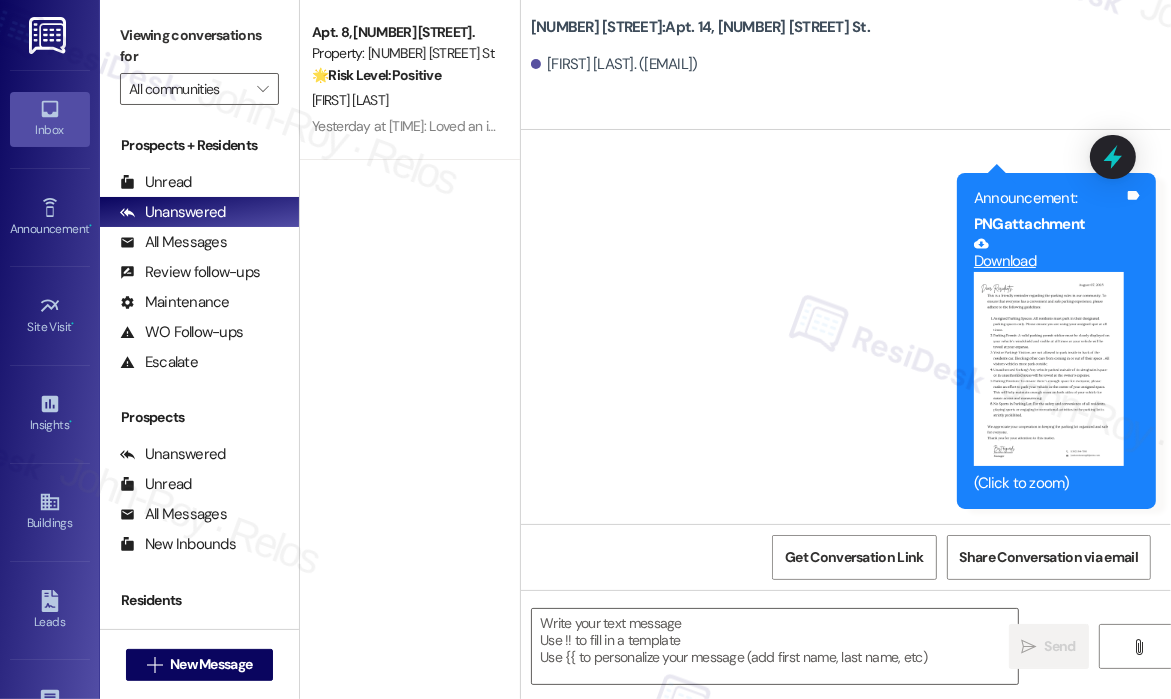 type on "Fetching suggested responses. Please feel free to read through the conversation in the meantime." 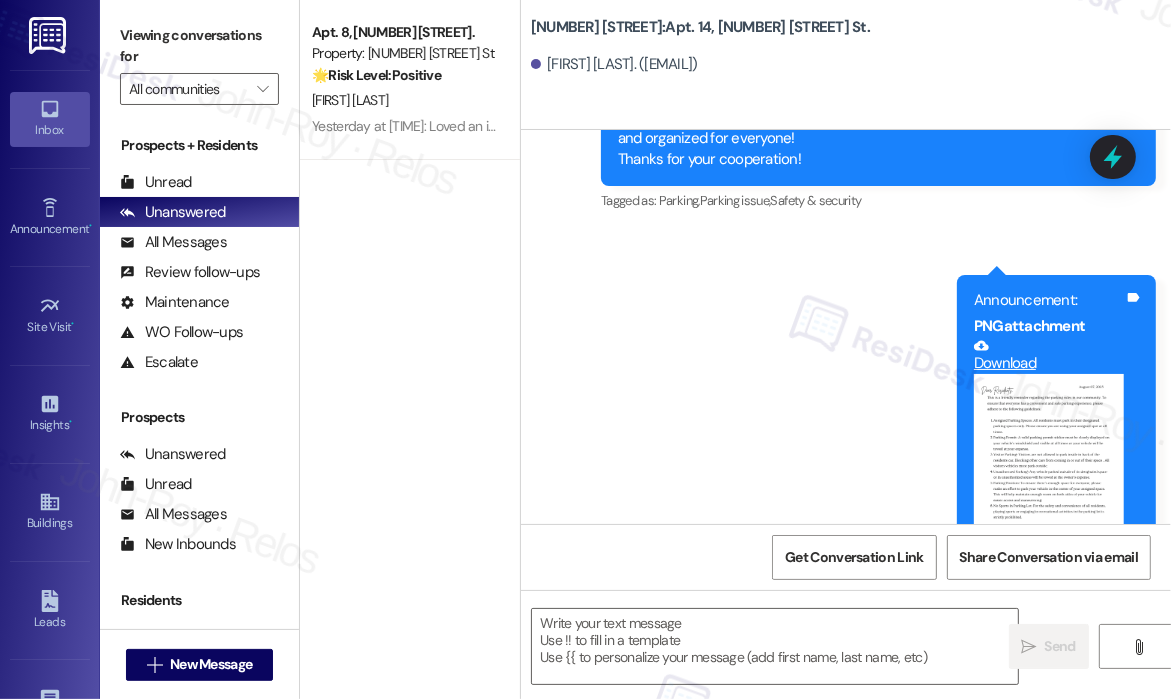 scroll, scrollTop: 2622, scrollLeft: 0, axis: vertical 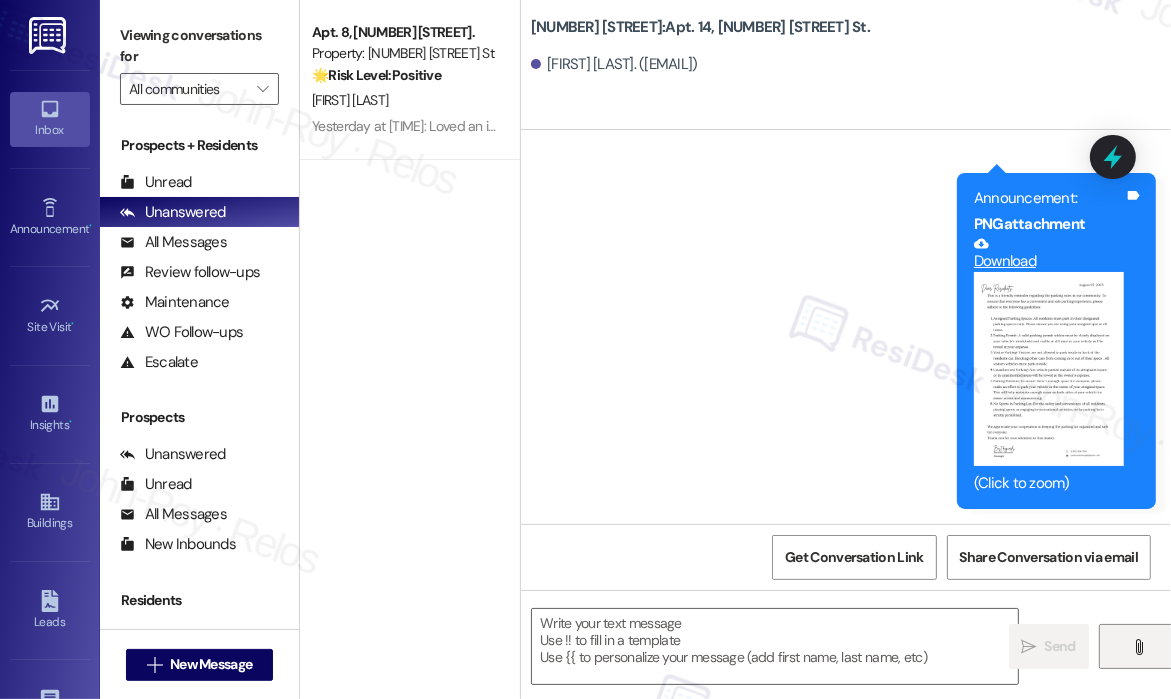 click on "" at bounding box center [1138, 647] 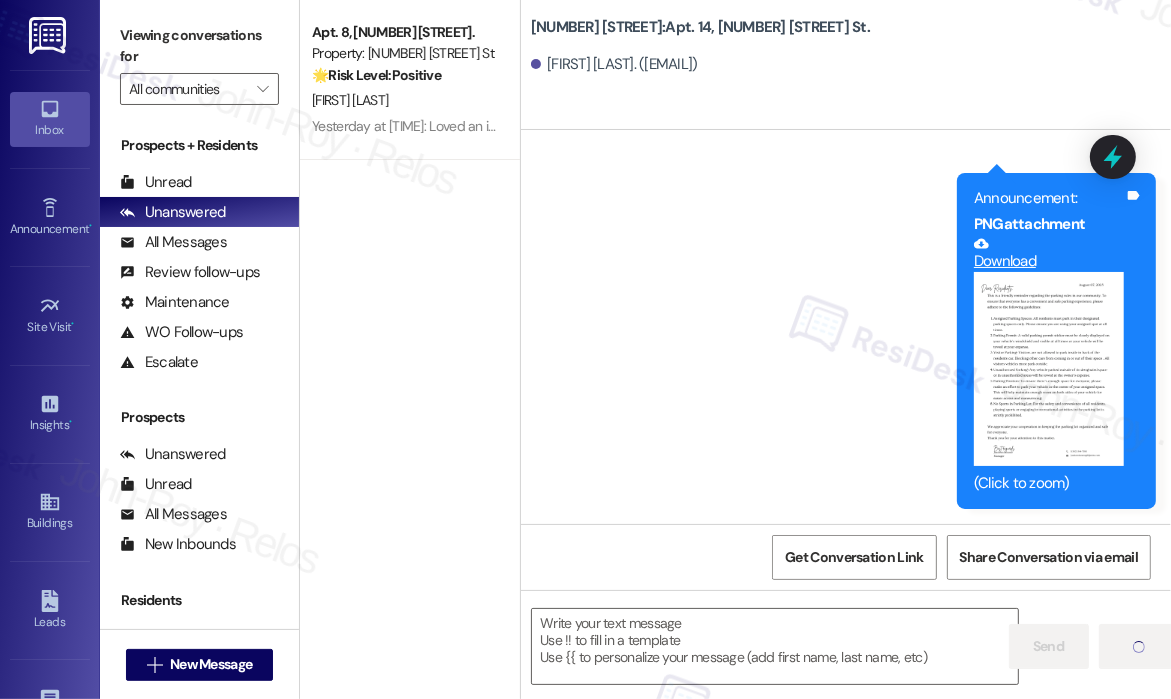 type on "Fetching suggested responses. Please feel free to read through the conversation in the meantime." 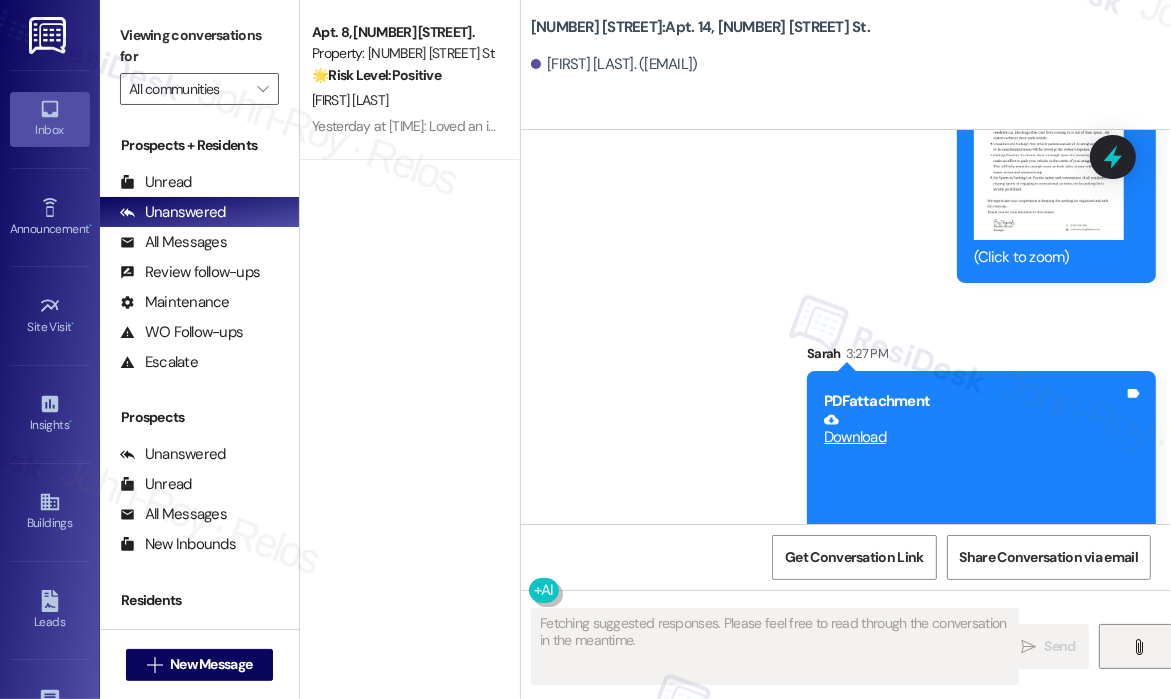 type 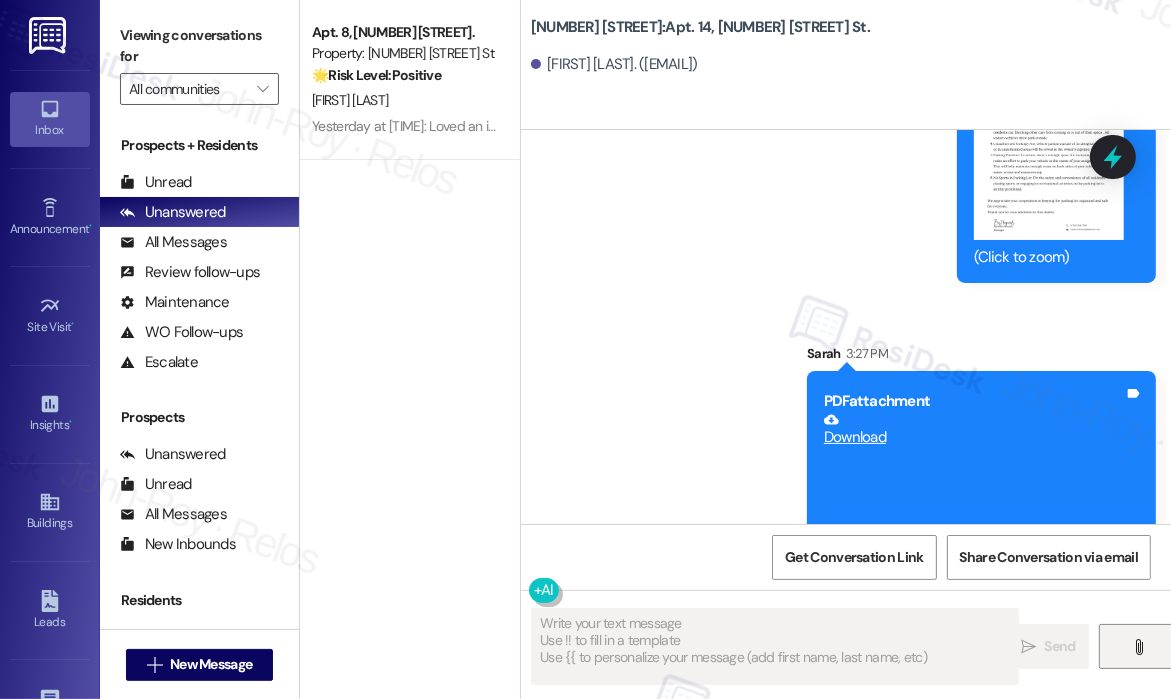 scroll, scrollTop: 2952, scrollLeft: 0, axis: vertical 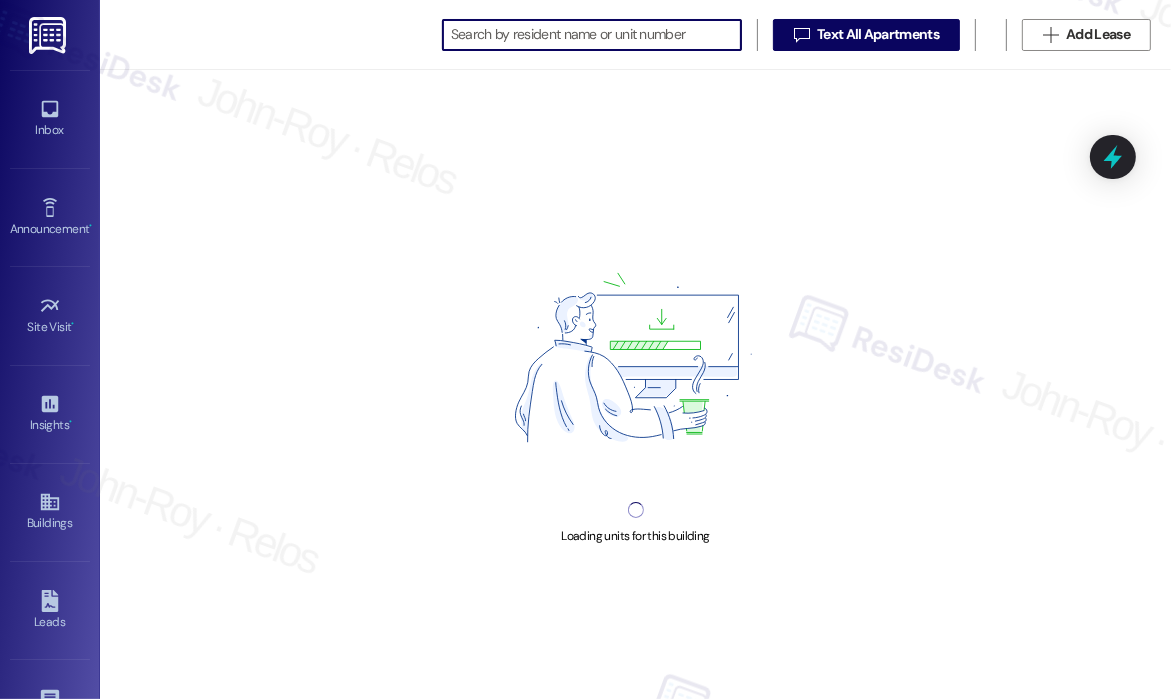 click at bounding box center [596, 35] 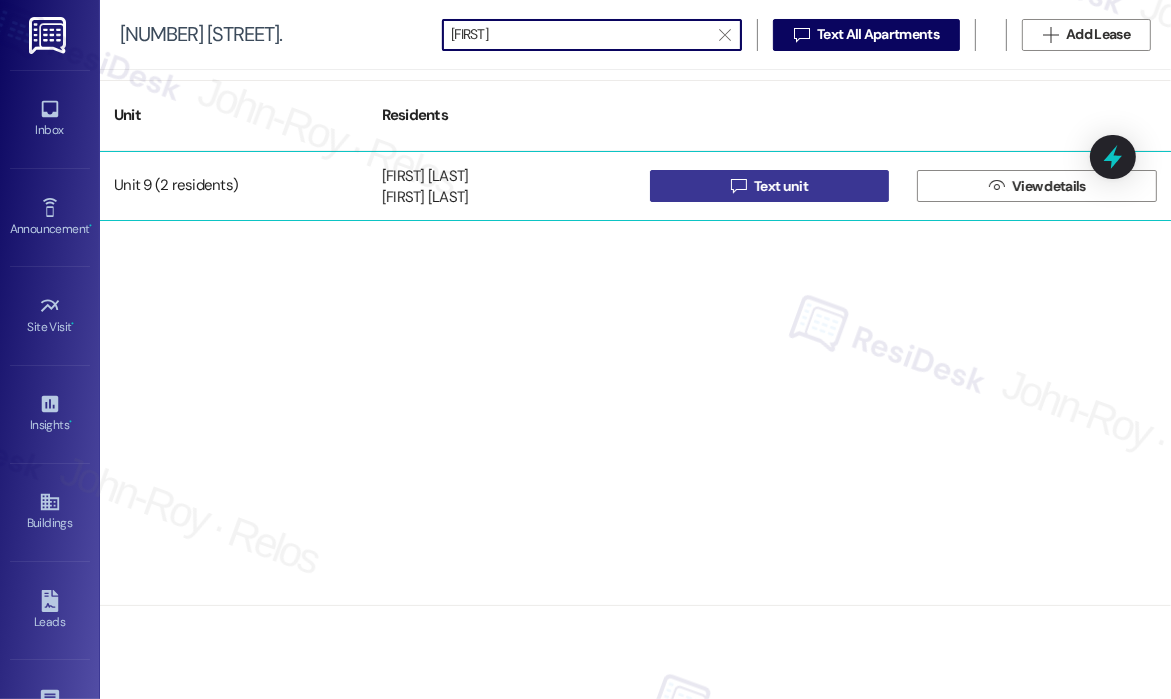 type on "[FIRST]" 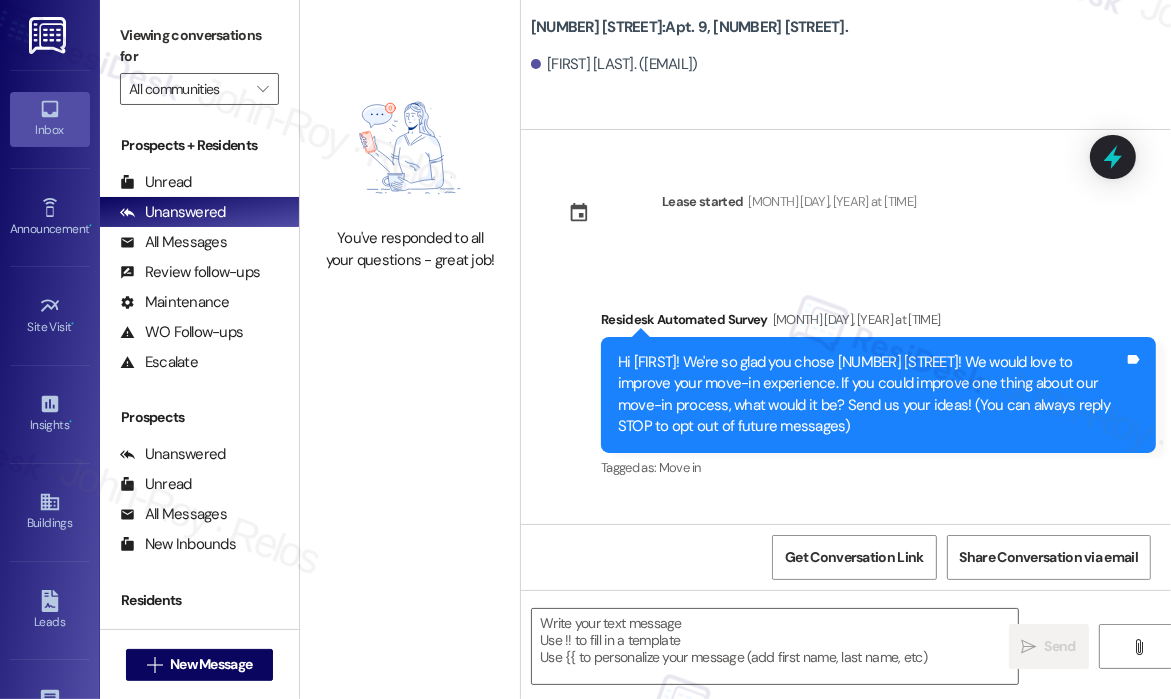 scroll, scrollTop: 2022, scrollLeft: 0, axis: vertical 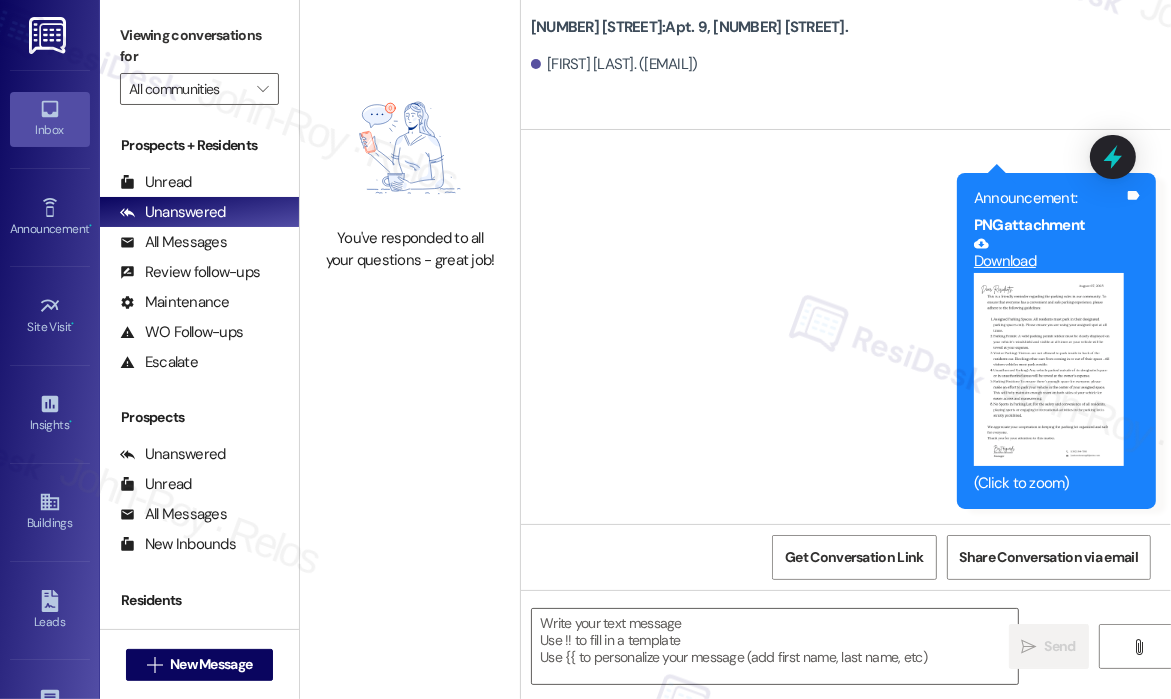 type on "Fetching suggested responses. Please feel free to read through the conversation in the meantime." 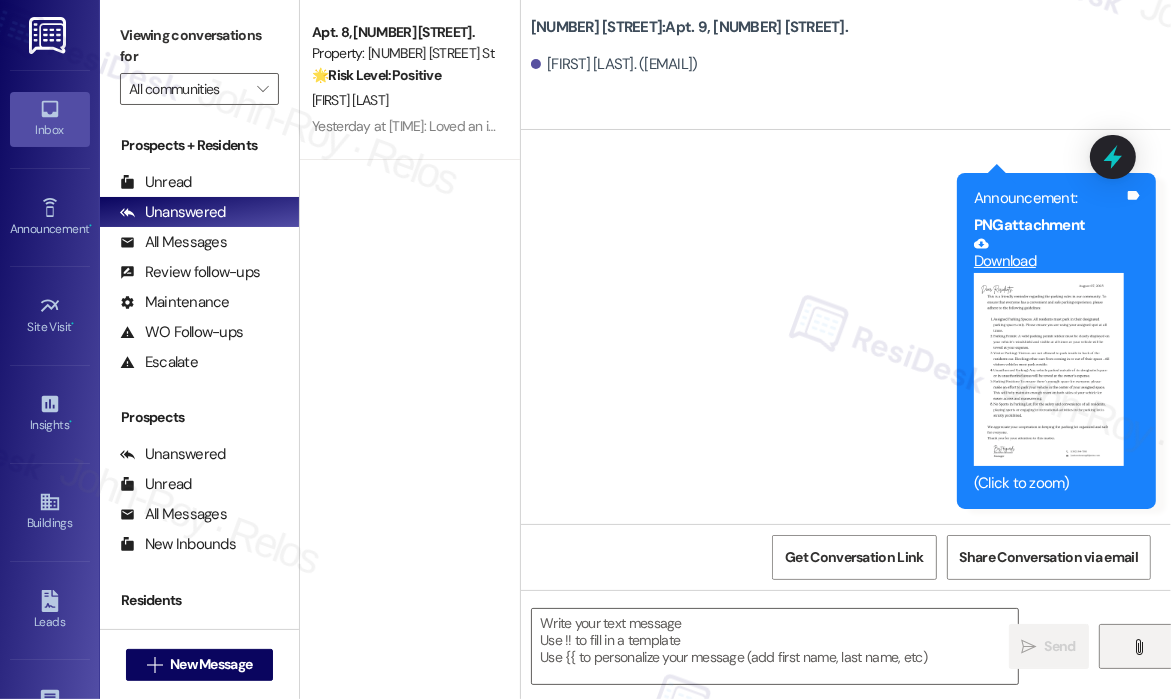 click on "" at bounding box center (1139, 646) 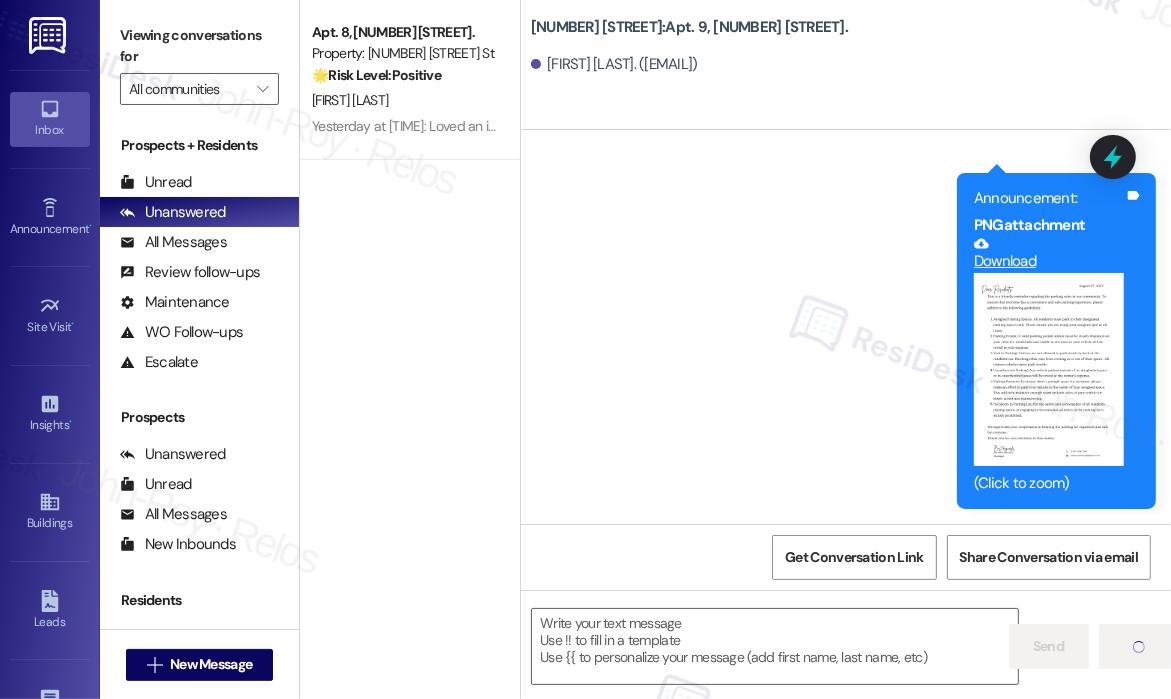 type on "Fetching suggested responses. Please feel free to read through the conversation in the meantime." 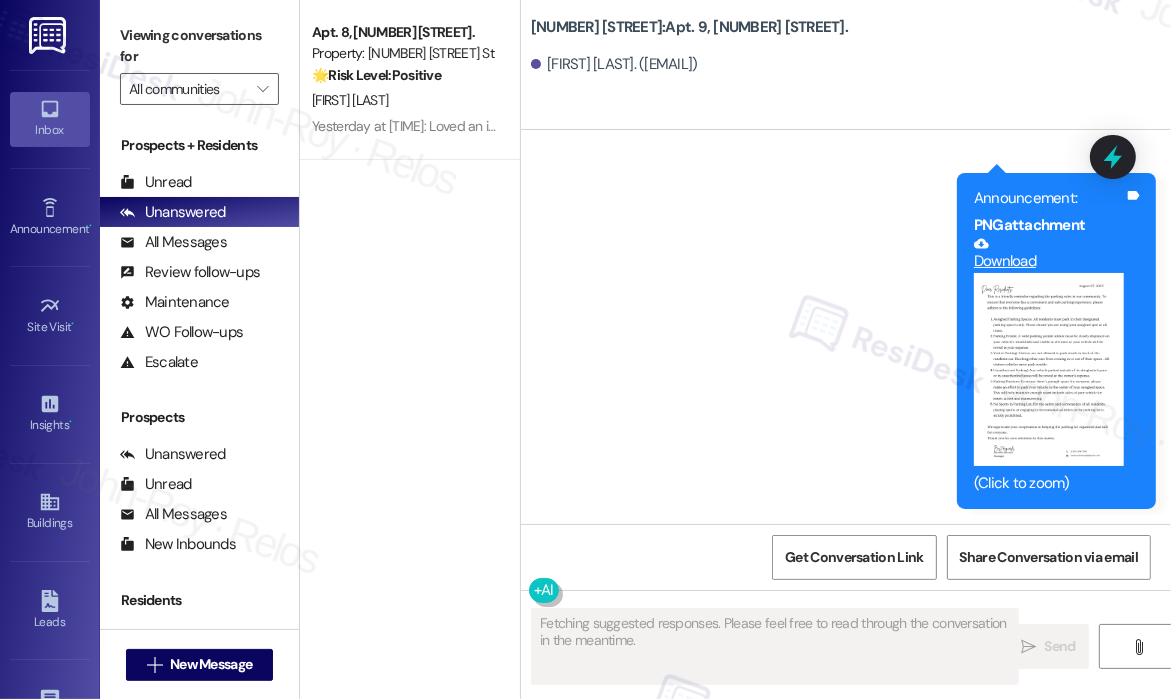 type 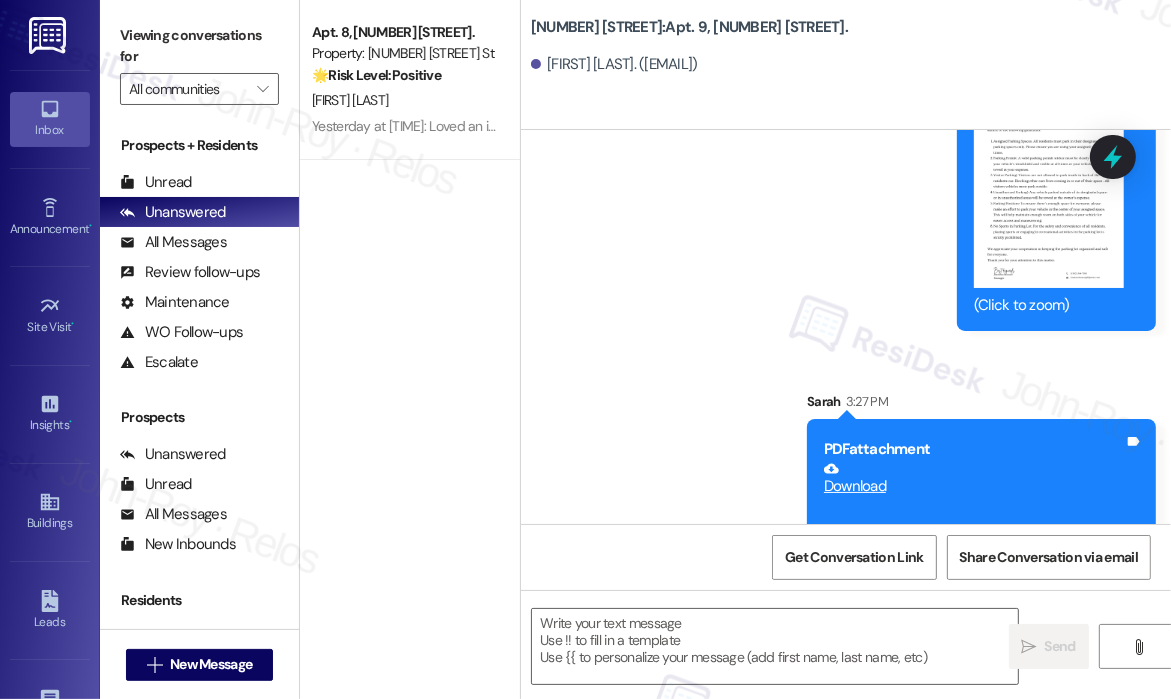 scroll, scrollTop: 2353, scrollLeft: 0, axis: vertical 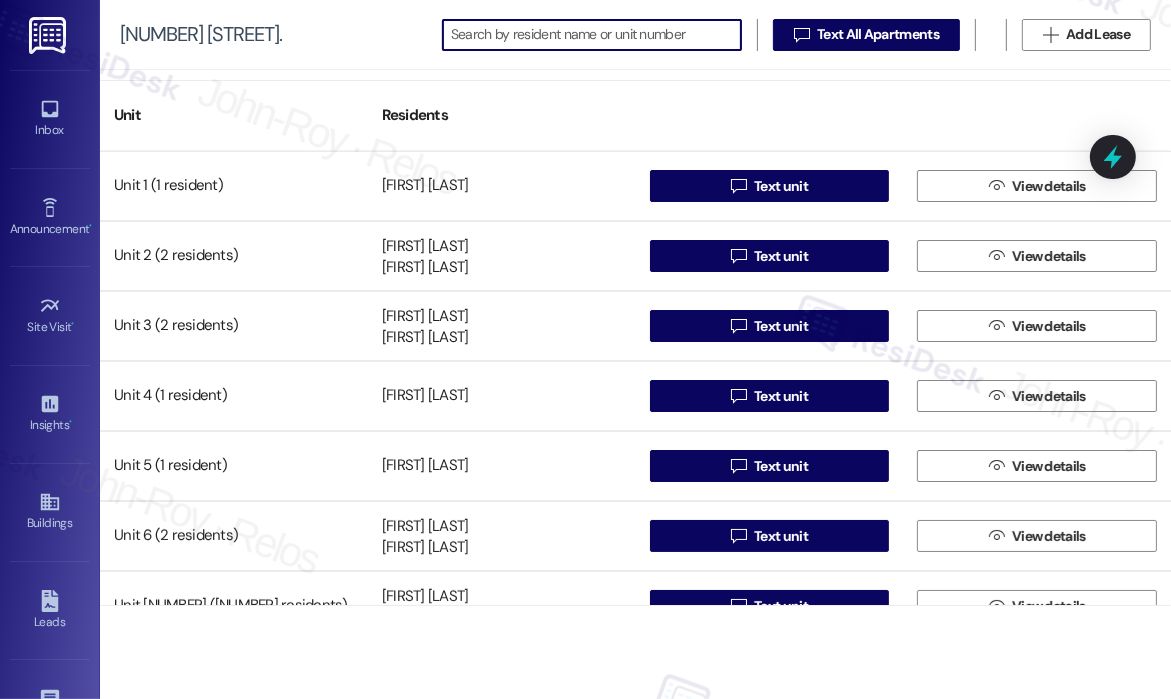 click at bounding box center [596, 35] 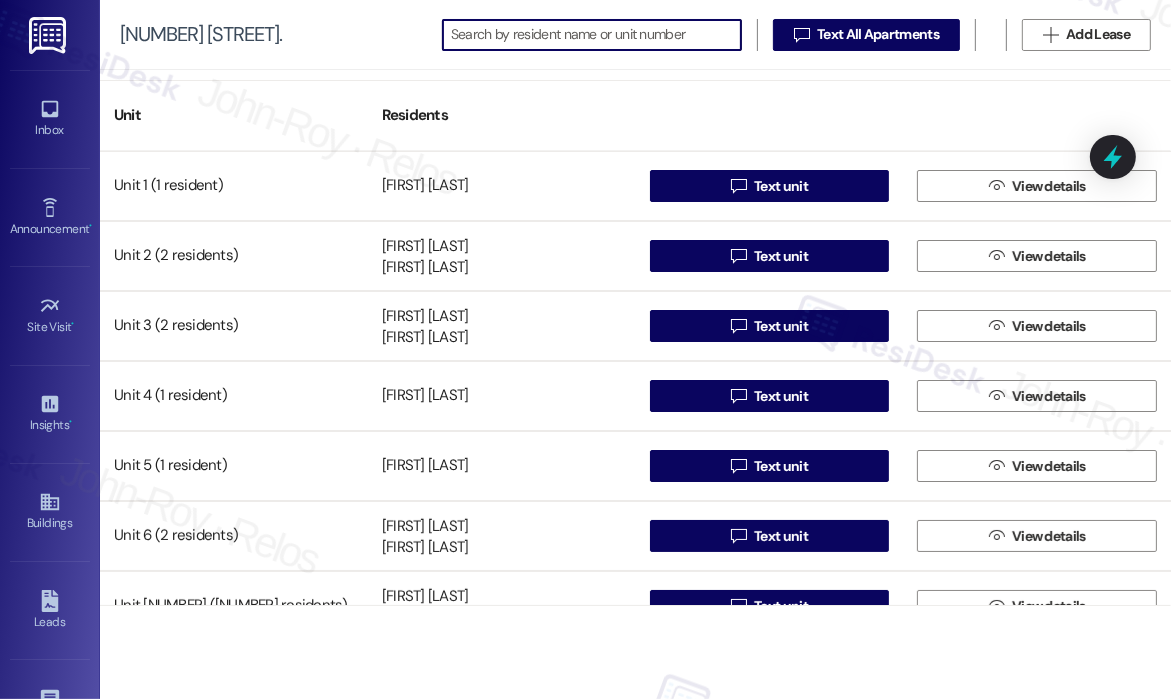 paste on "[NUMBER]" 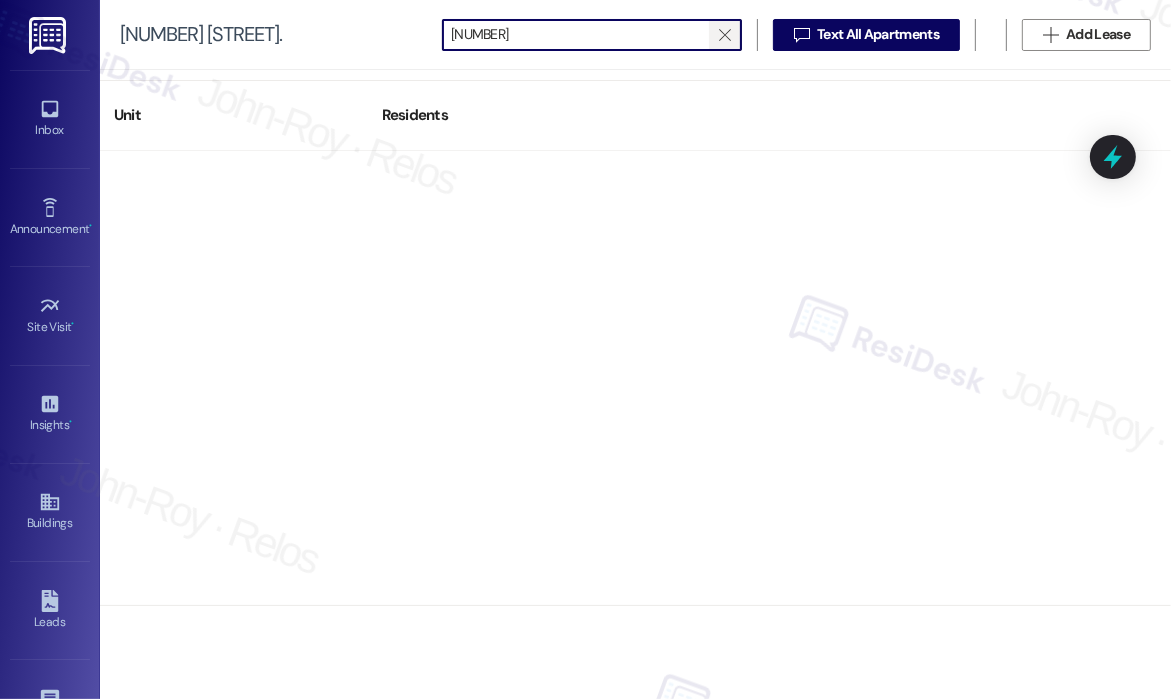 type on "[NUMBER]" 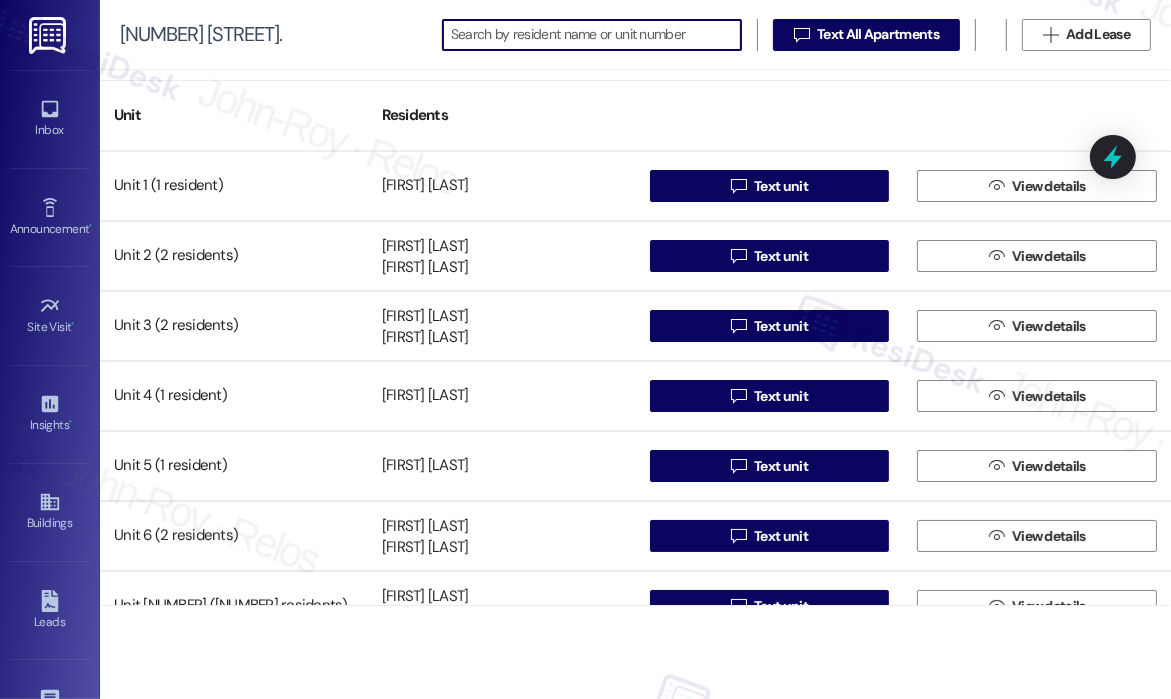 click at bounding box center [596, 35] 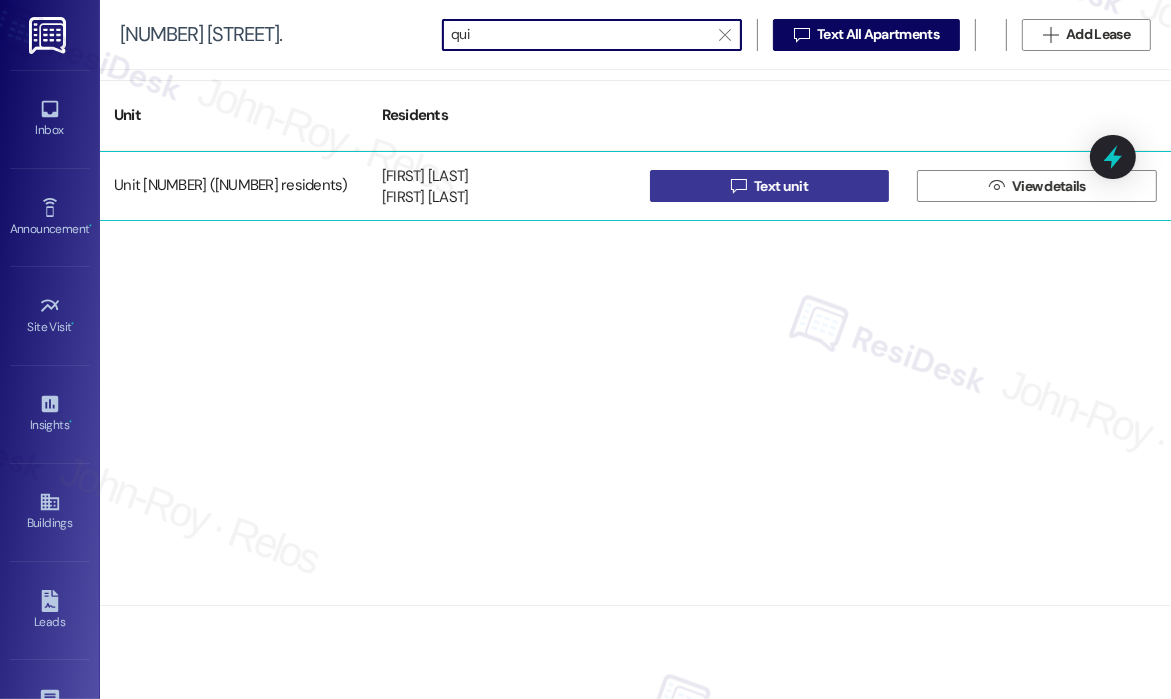 type on "qui" 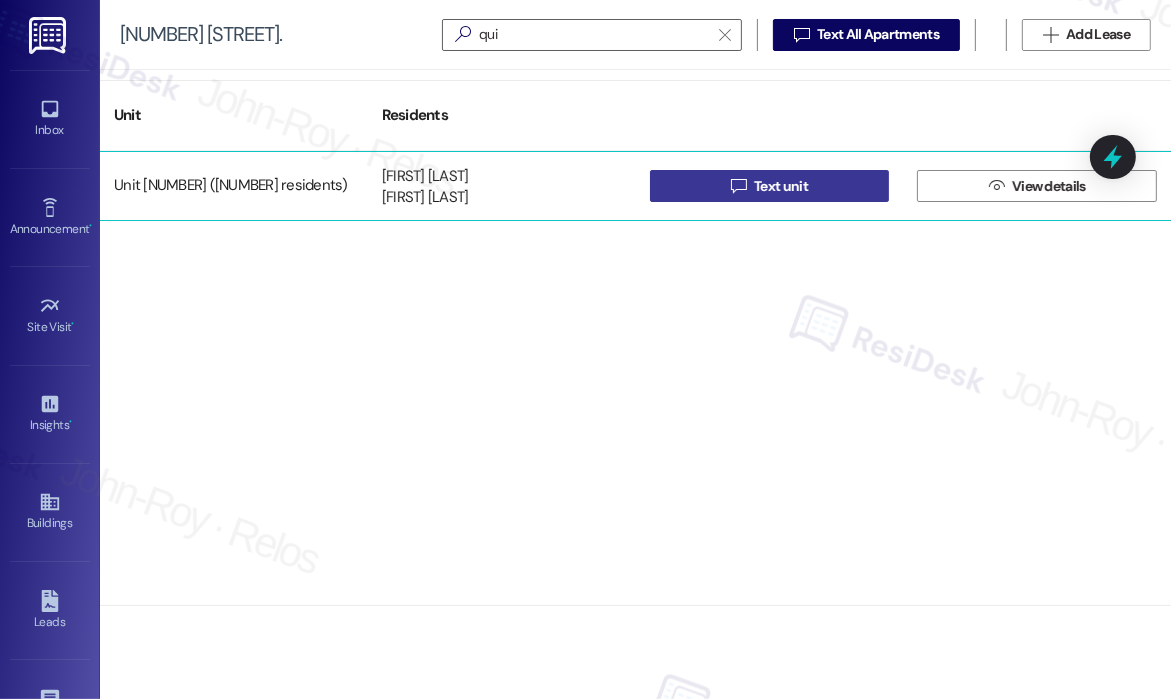 click on "Text unit" at bounding box center [781, 186] 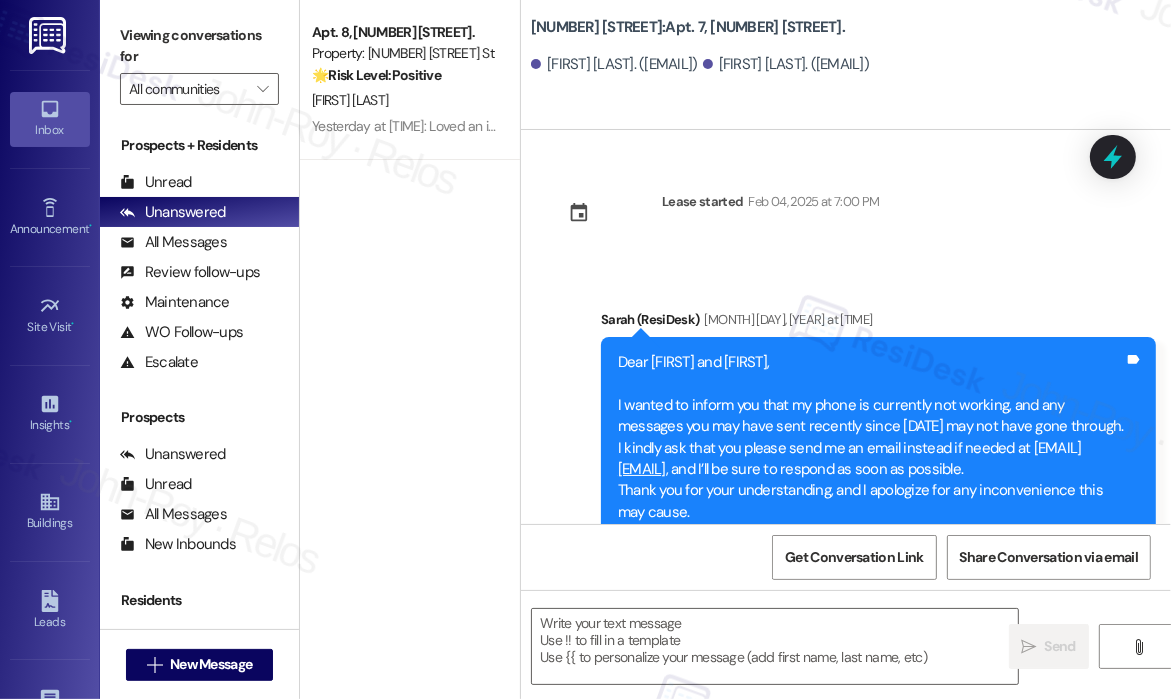 type on "Fetching suggested responses. Please feel free to read through the conversation in the meantime." 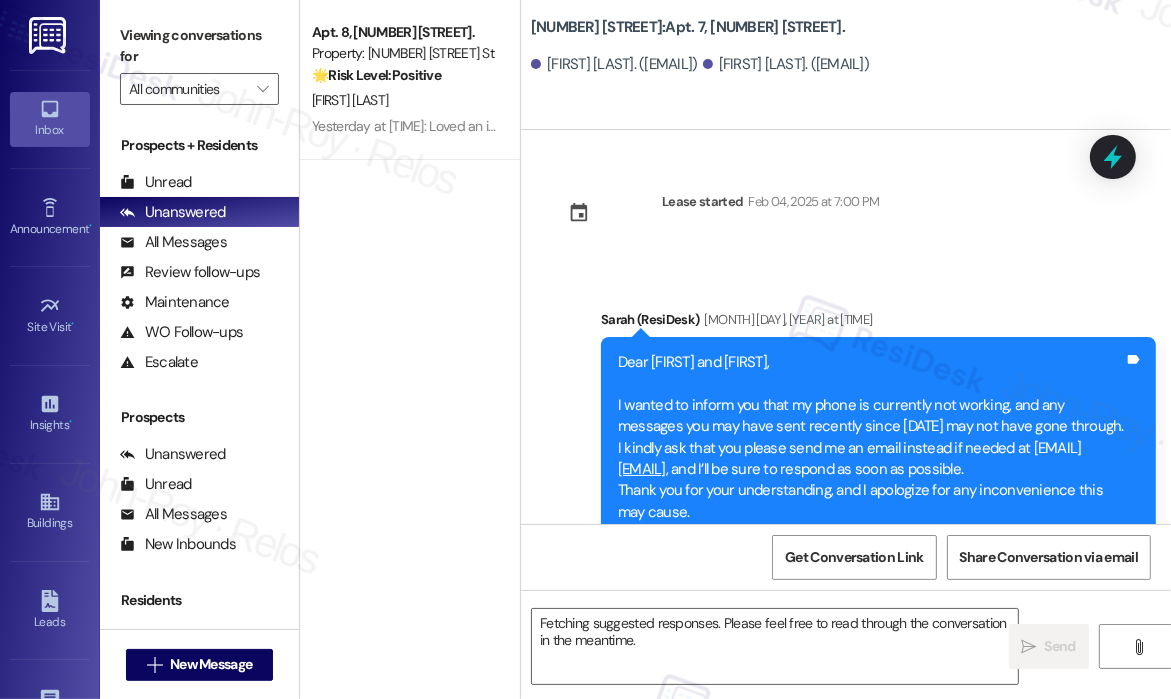 scroll, scrollTop: 6704, scrollLeft: 0, axis: vertical 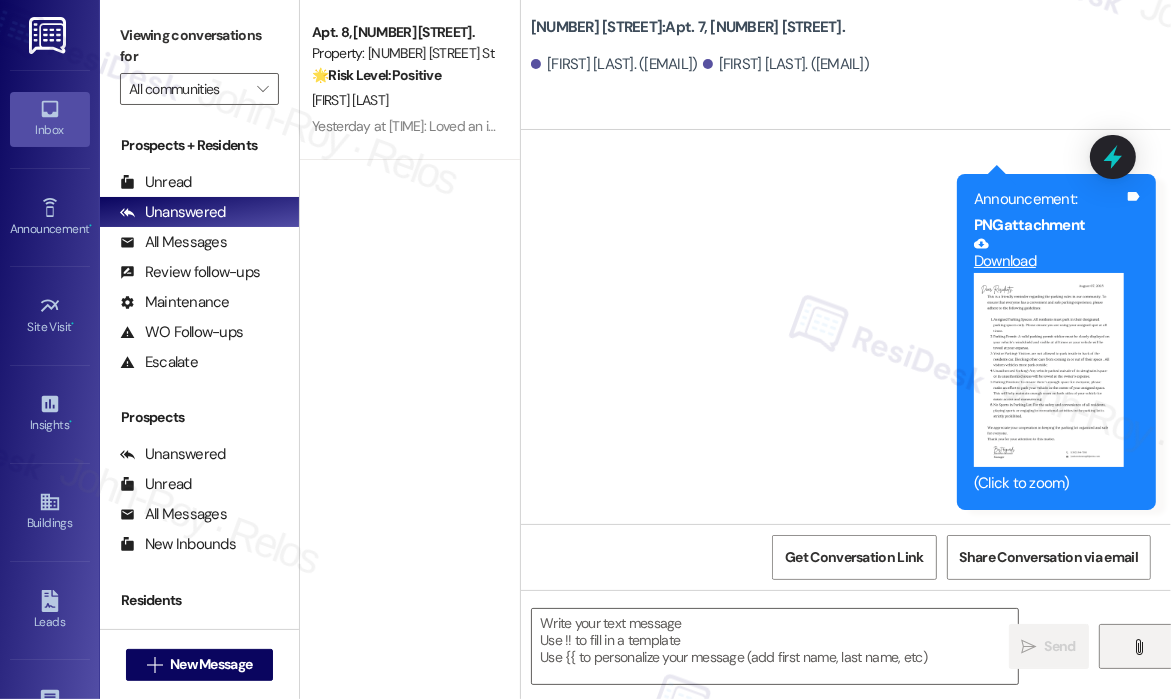 click on "" at bounding box center [1138, 647] 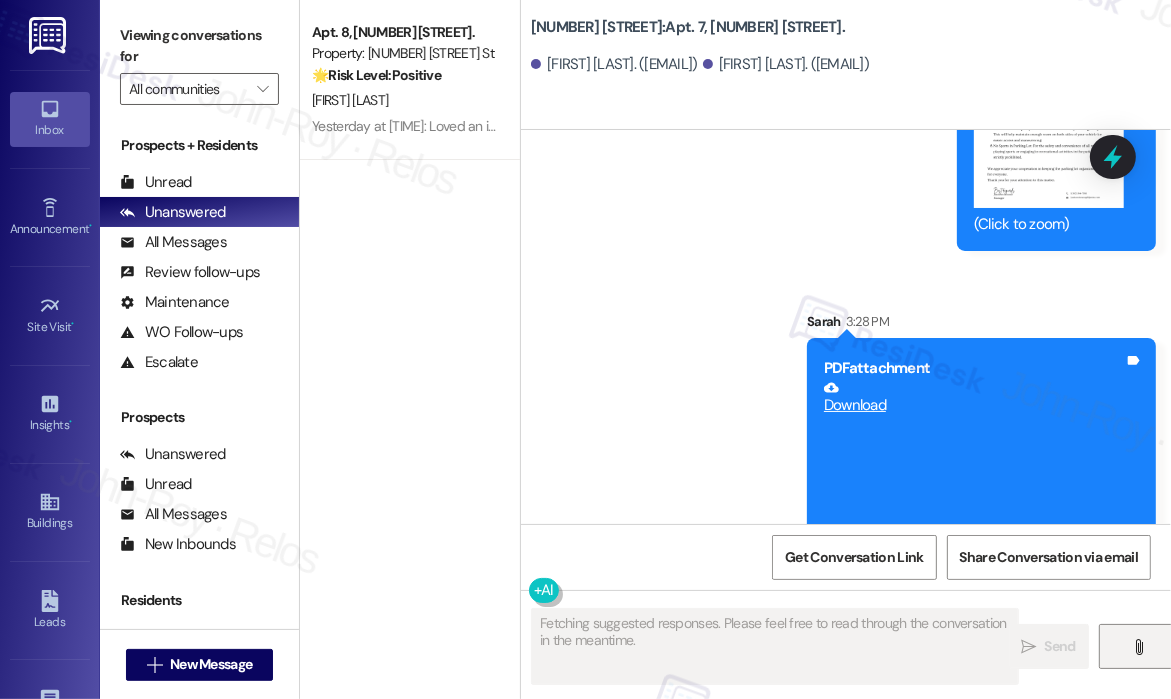 scroll, scrollTop: 7035, scrollLeft: 0, axis: vertical 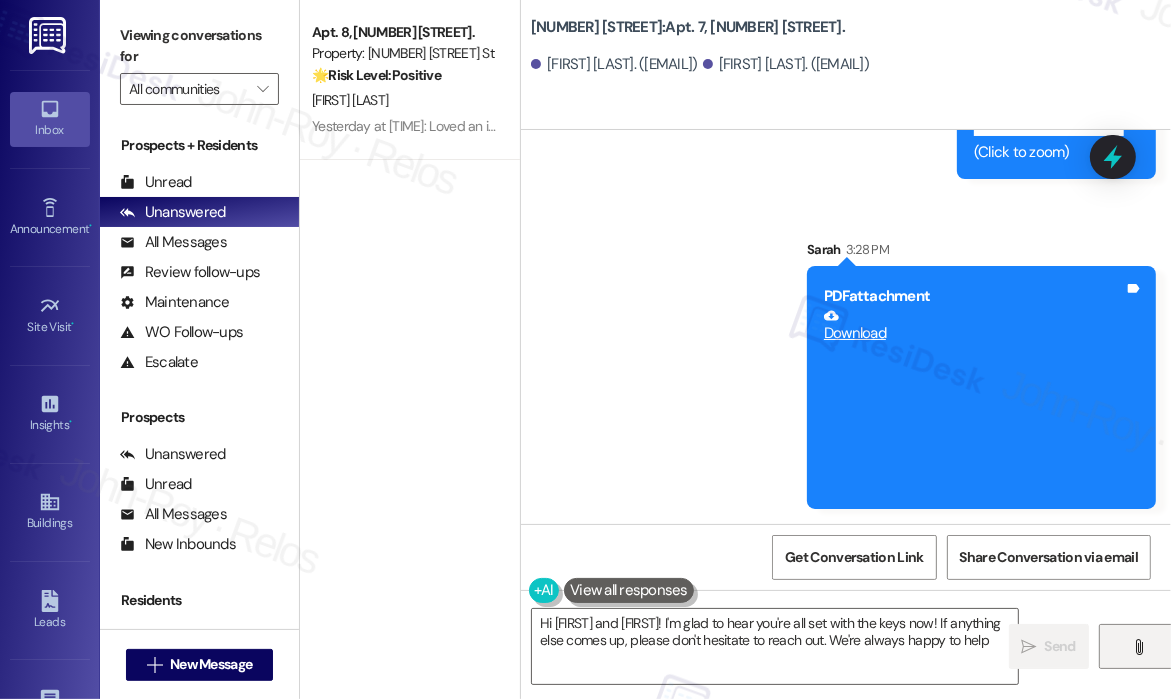 type on "Hi [FIRST] and [FIRST]! I'm glad to hear you're all set with the keys now! If anything else comes up, please don't hesitate to reach out. We're always happy to help!" 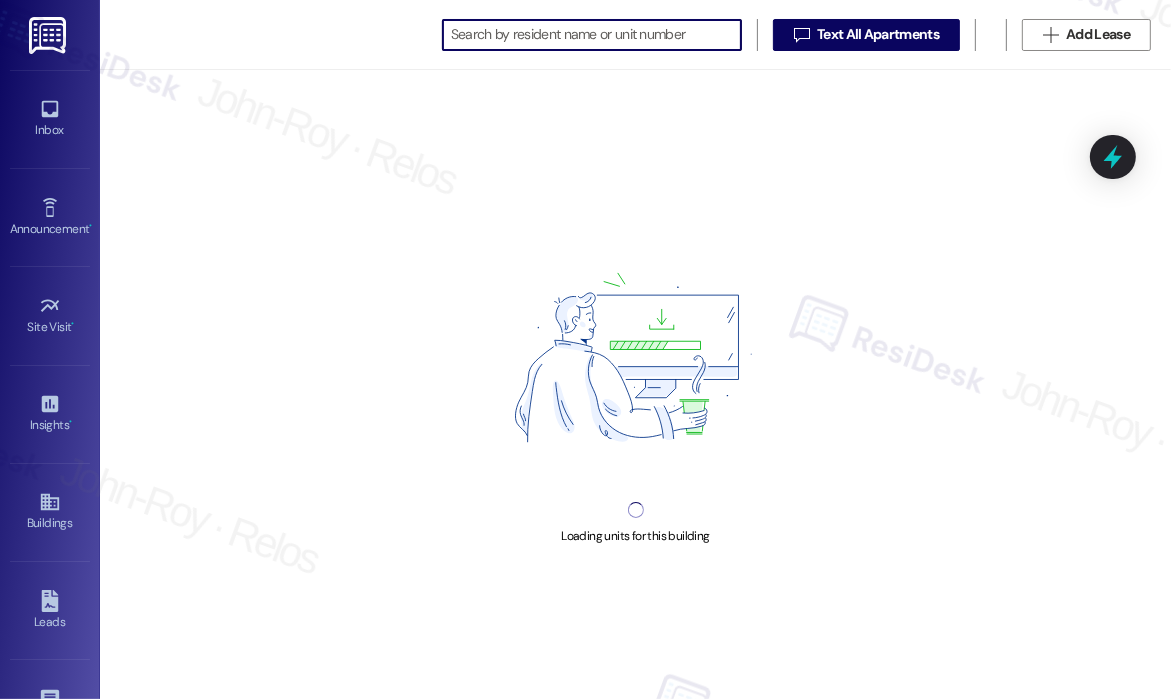 scroll, scrollTop: 0, scrollLeft: 0, axis: both 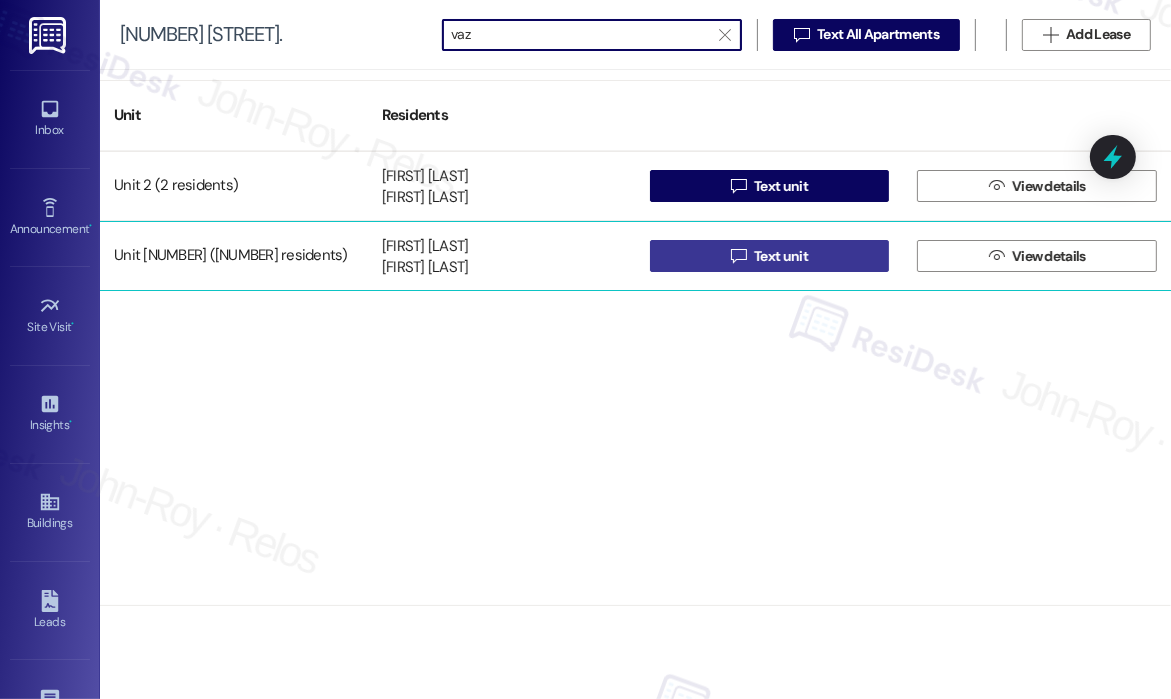 type on "vaz" 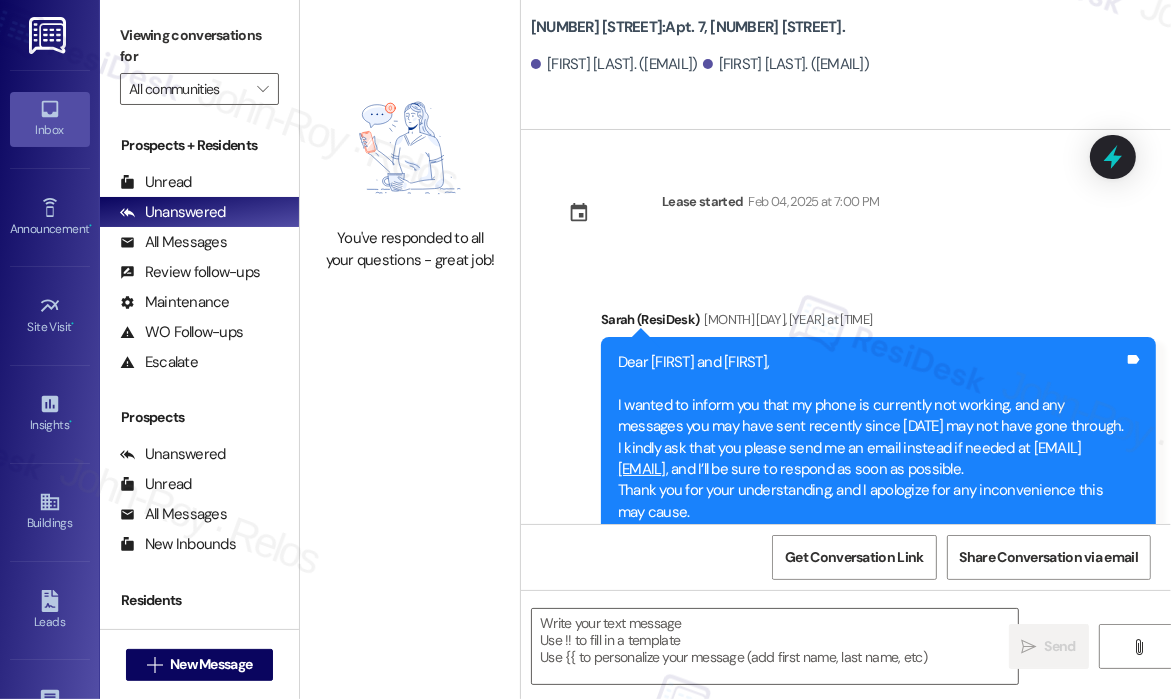 scroll, scrollTop: 6753, scrollLeft: 0, axis: vertical 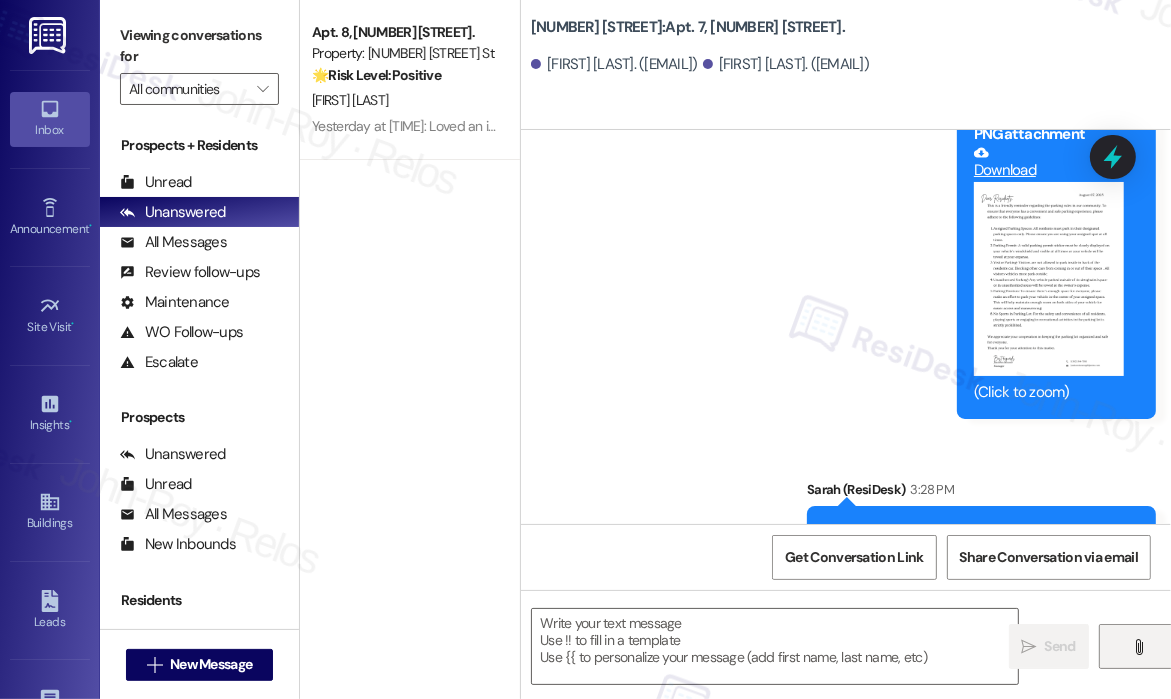 type on "Fetching suggested responses. Please feel free to read through the conversation in the meantime." 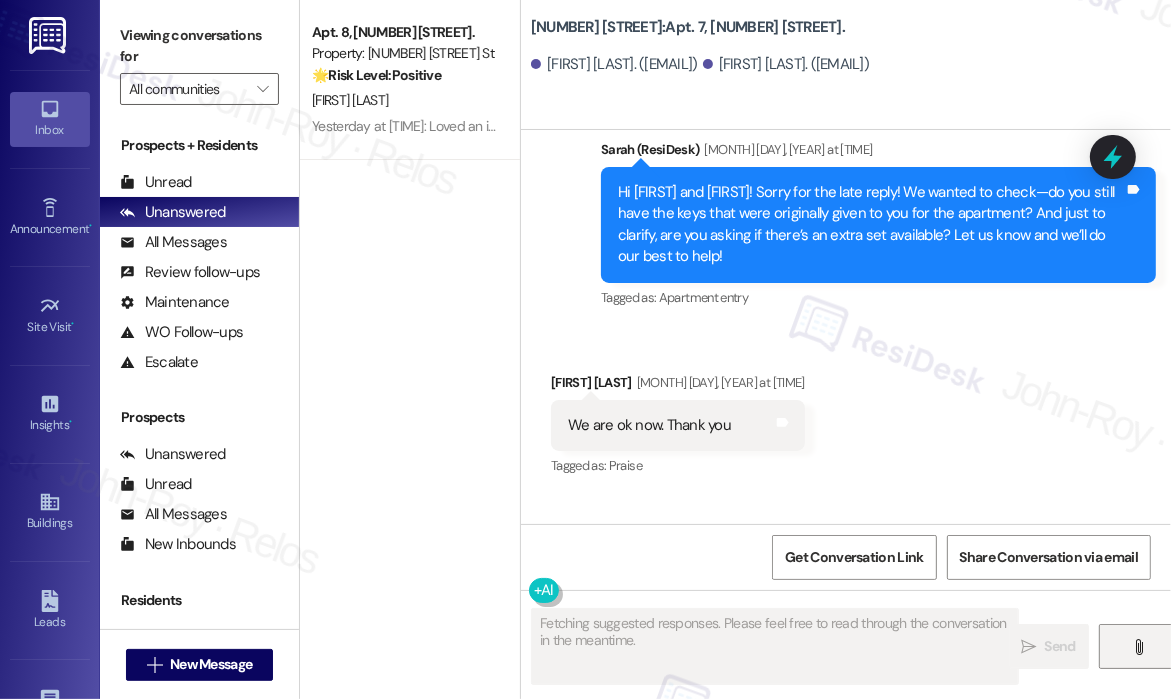 scroll, scrollTop: 5863, scrollLeft: 0, axis: vertical 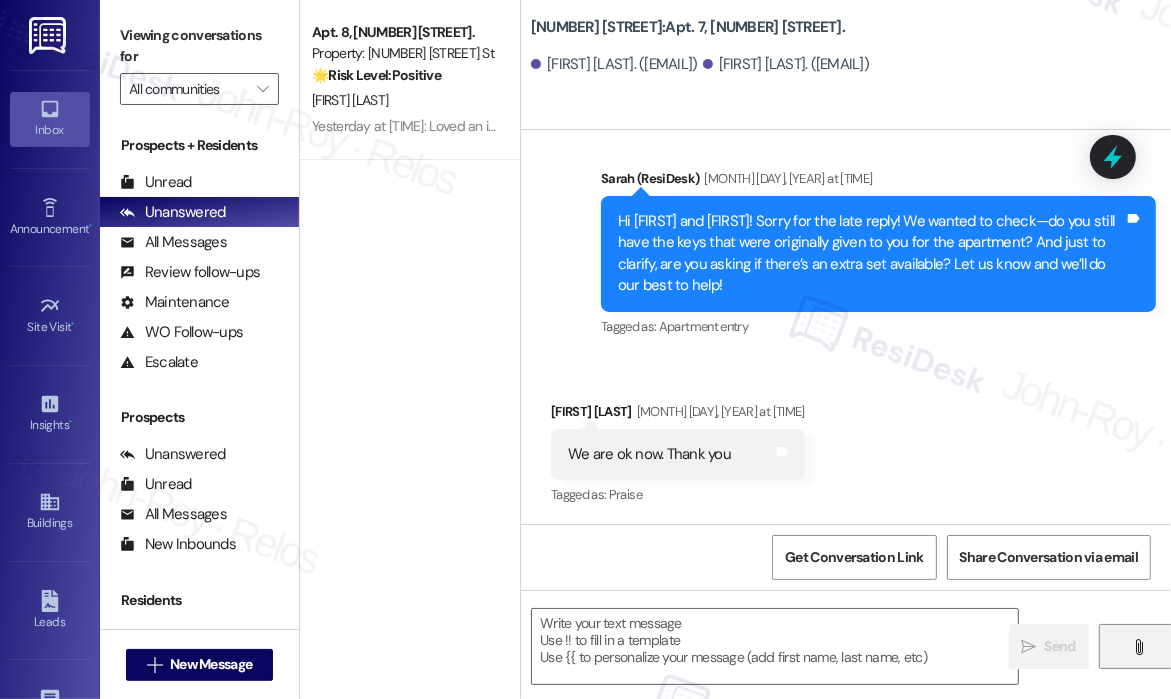 click on "" at bounding box center (1138, 647) 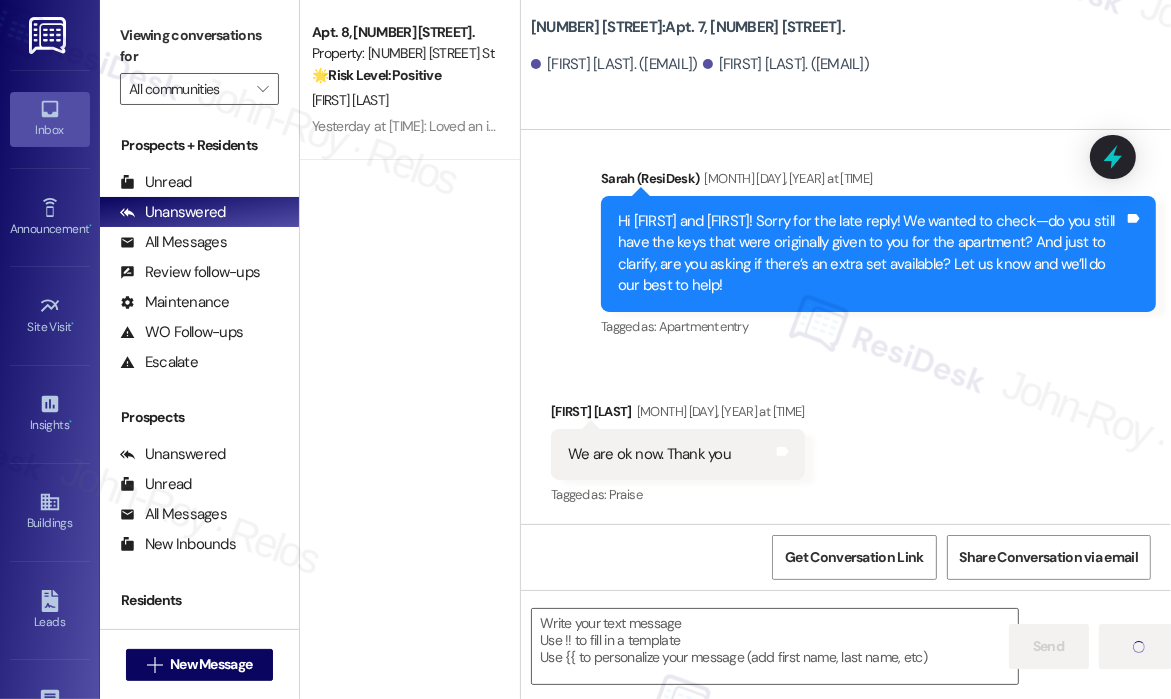 type on "Fetching suggested responses. Please feel free to read through the conversation in the meantime." 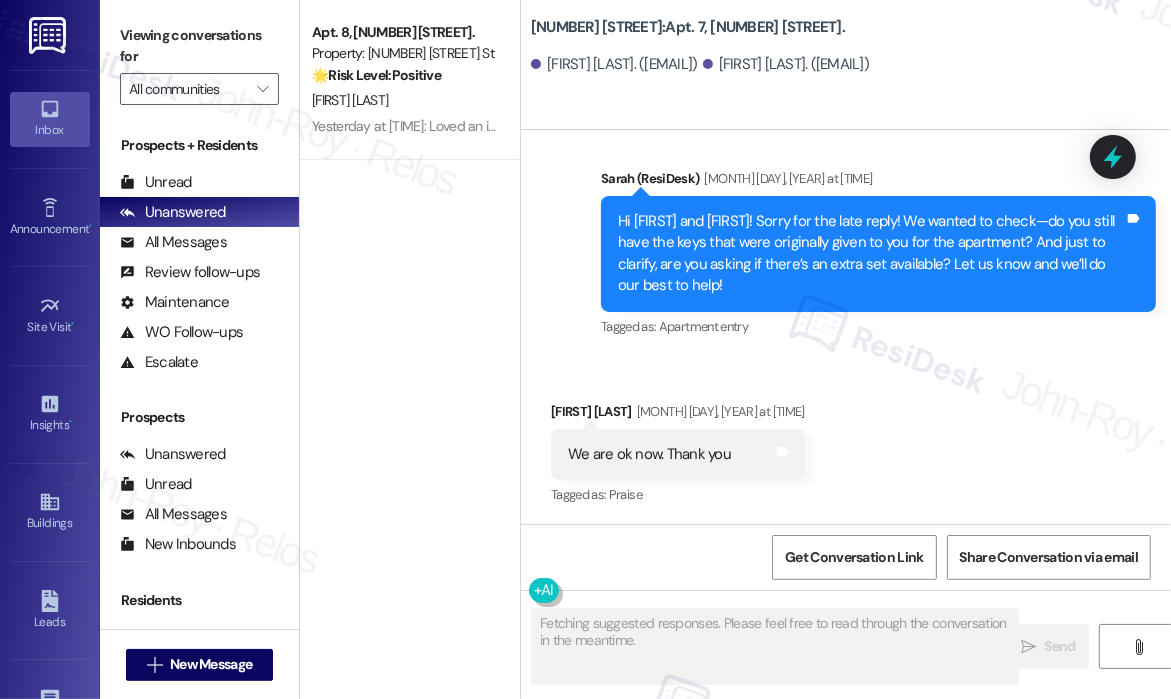 type 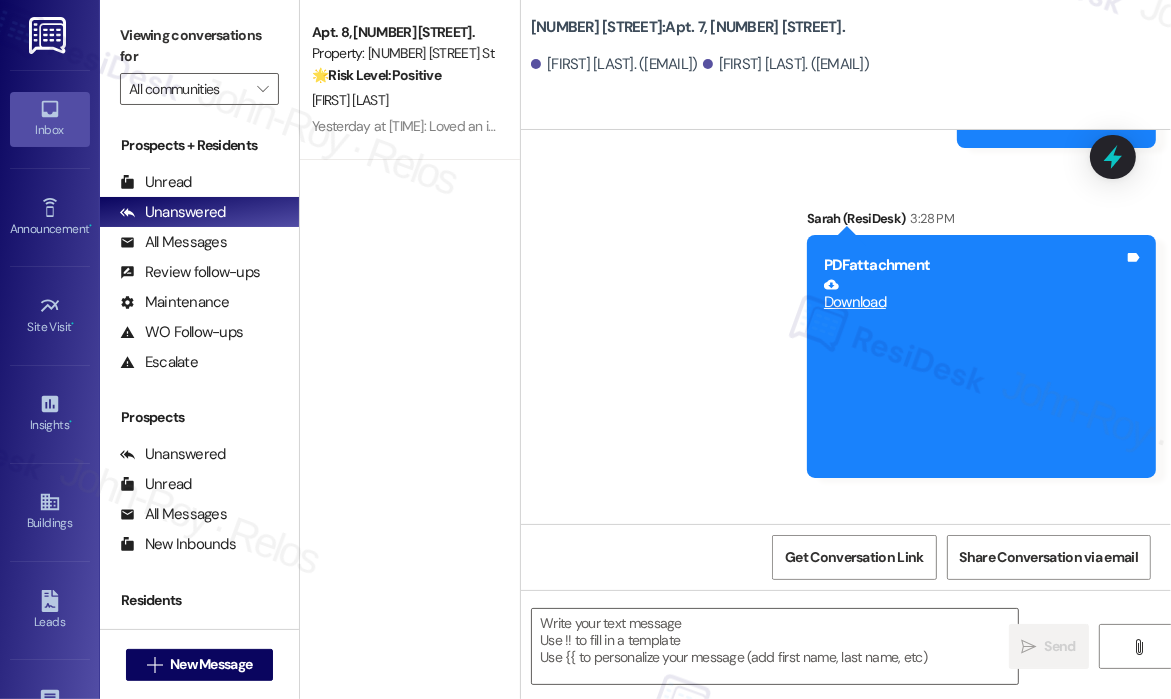 scroll, scrollTop: 7366, scrollLeft: 0, axis: vertical 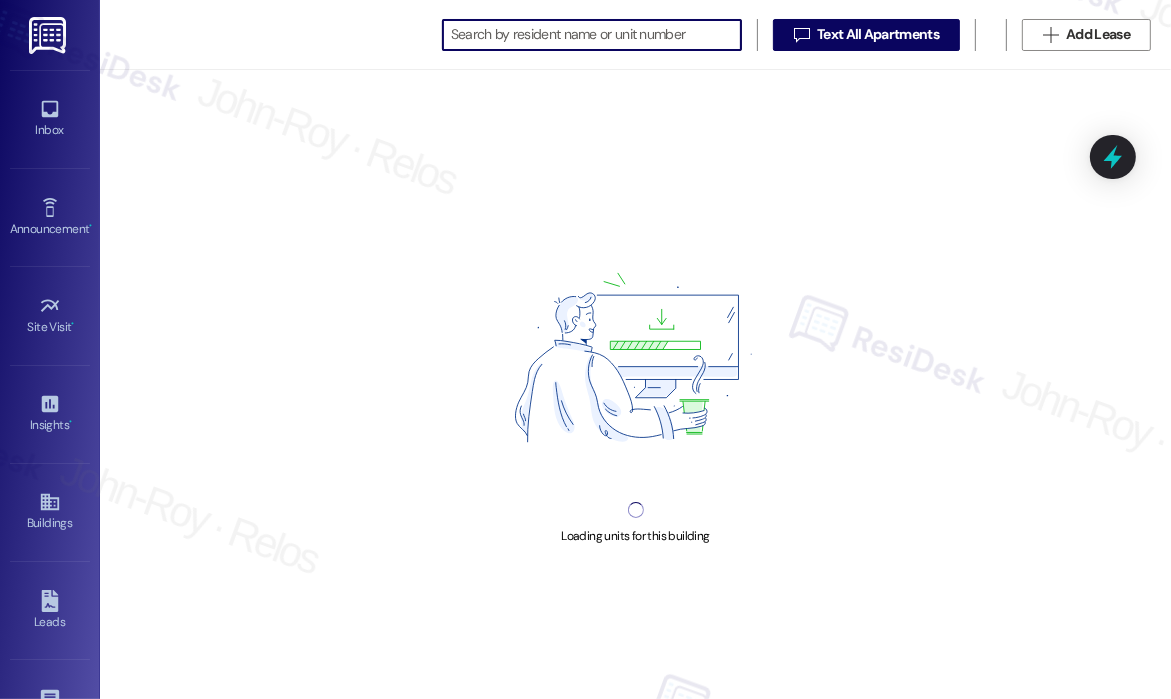 click at bounding box center [596, 35] 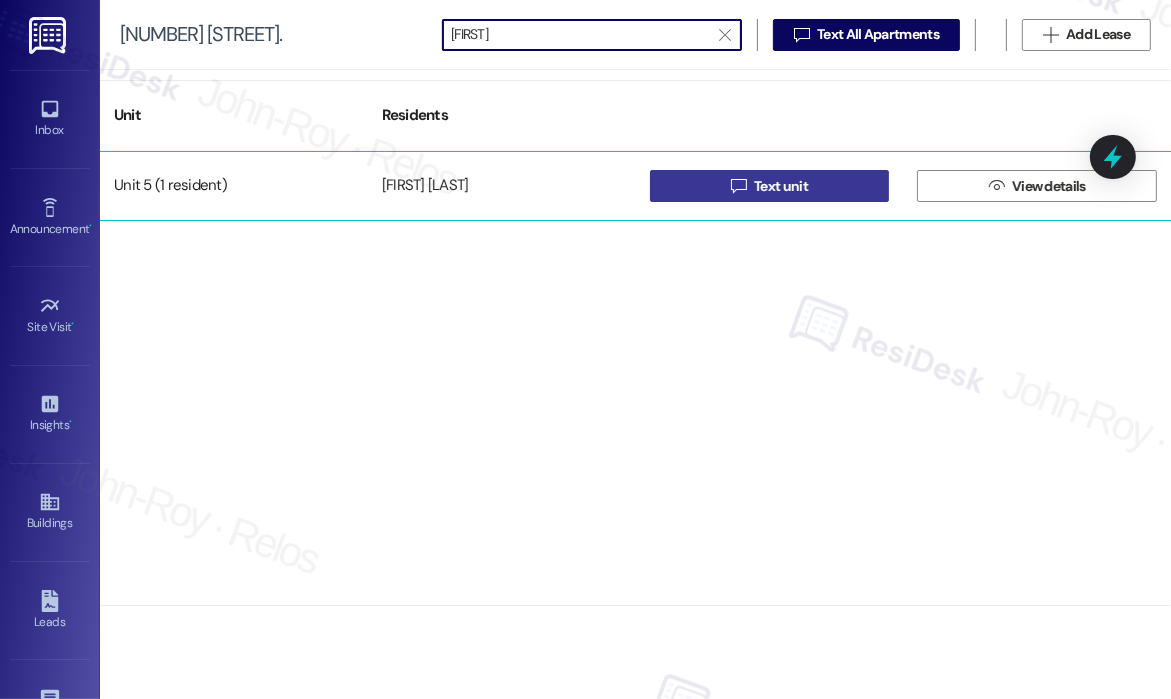 type on "[FIRST]" 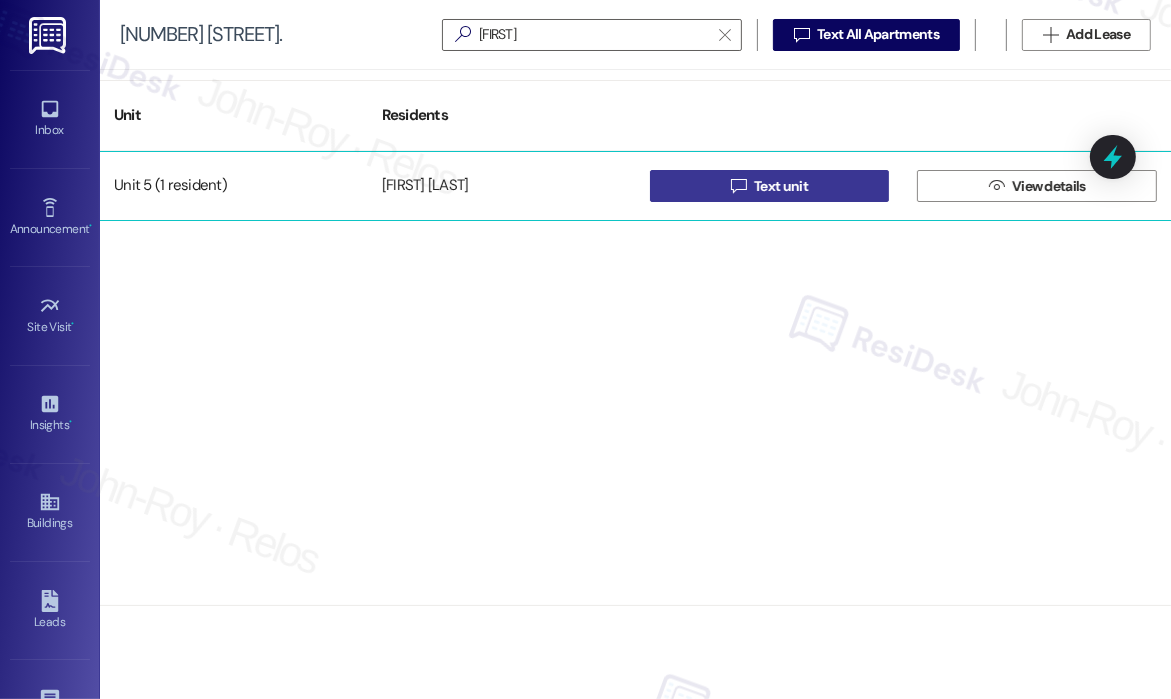 click on " Text unit" at bounding box center [769, 186] 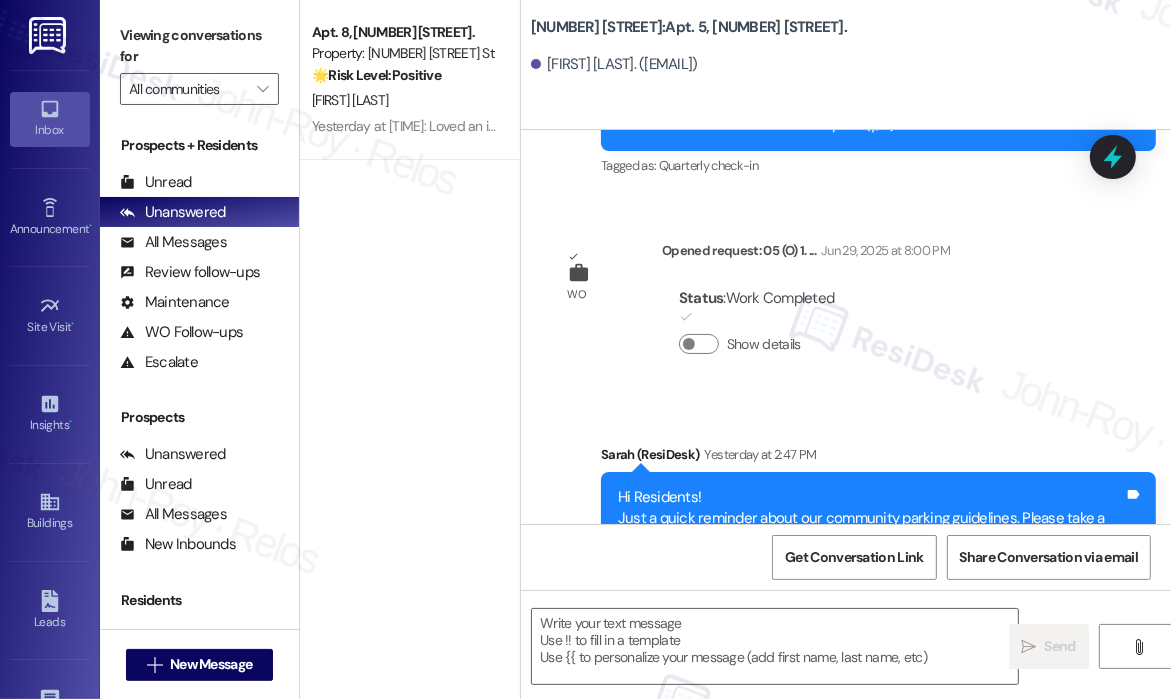 type on "Fetching suggested responses. Please feel free to read through the conversation in the meantime." 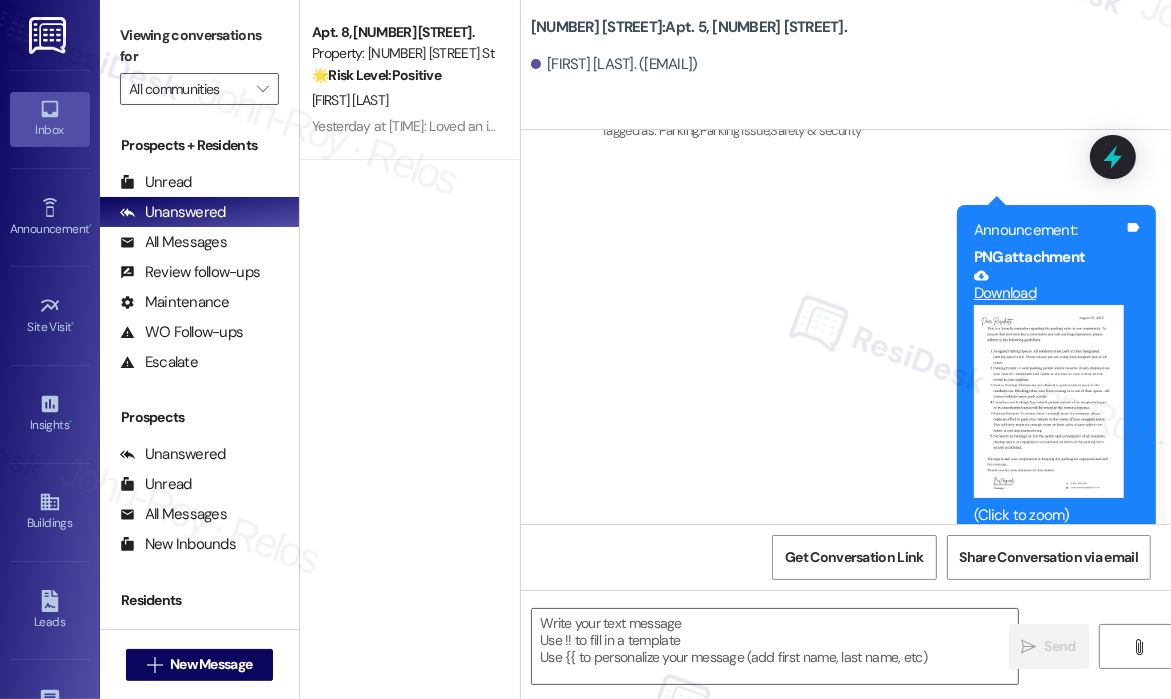 scroll, scrollTop: 3032, scrollLeft: 0, axis: vertical 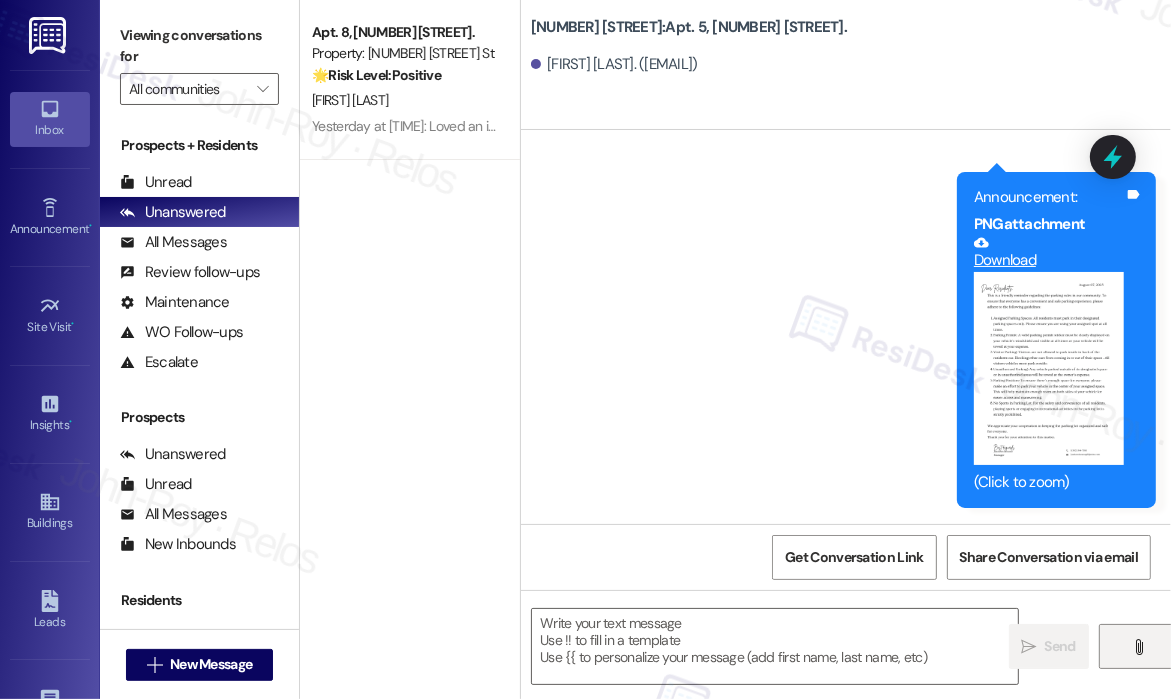 click on "" at bounding box center [1139, 646] 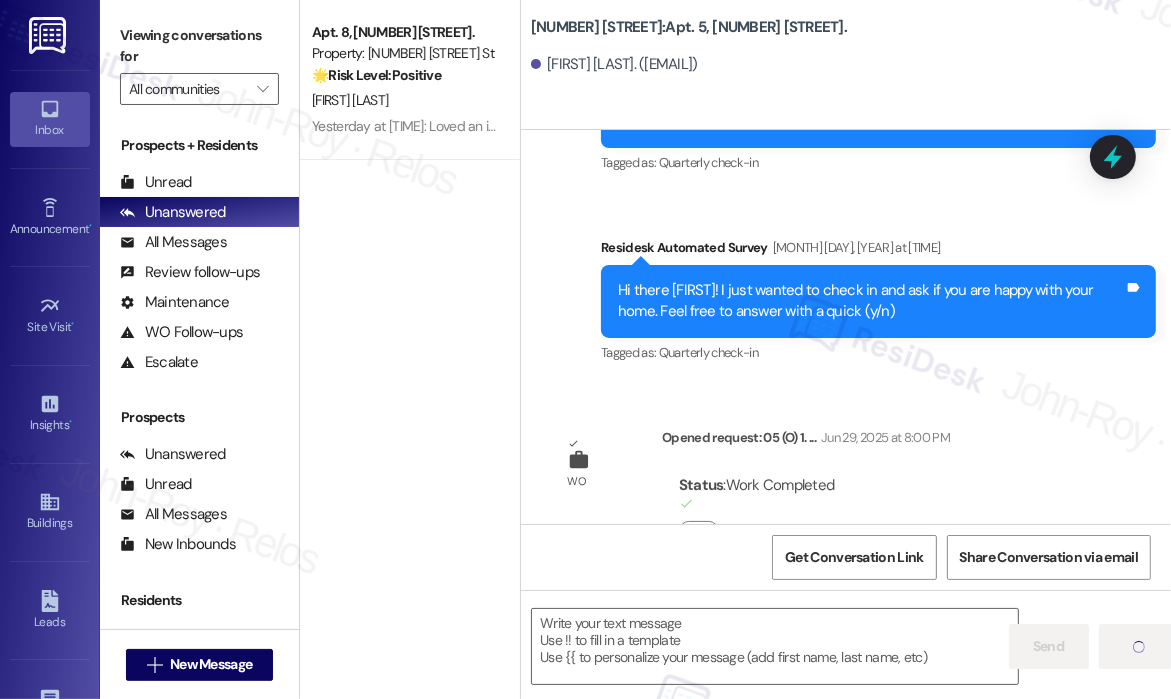 type on "Fetching suggested responses. Please feel free to read through the conversation in the meantime." 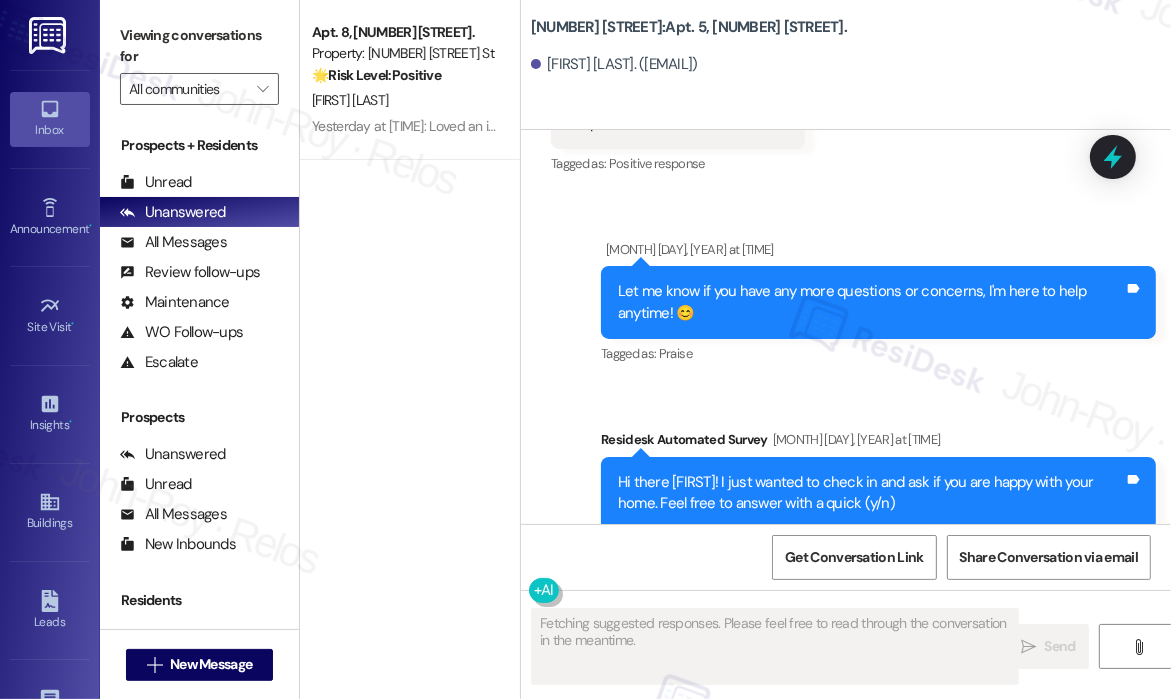 scroll, scrollTop: 1606, scrollLeft: 0, axis: vertical 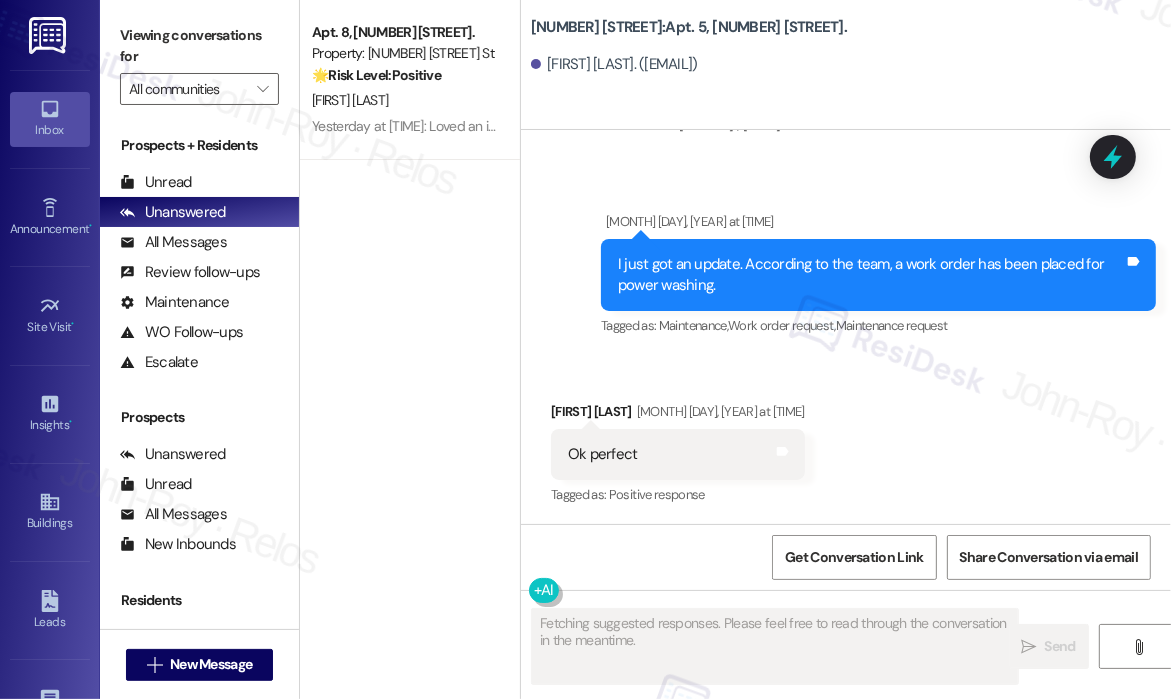 type 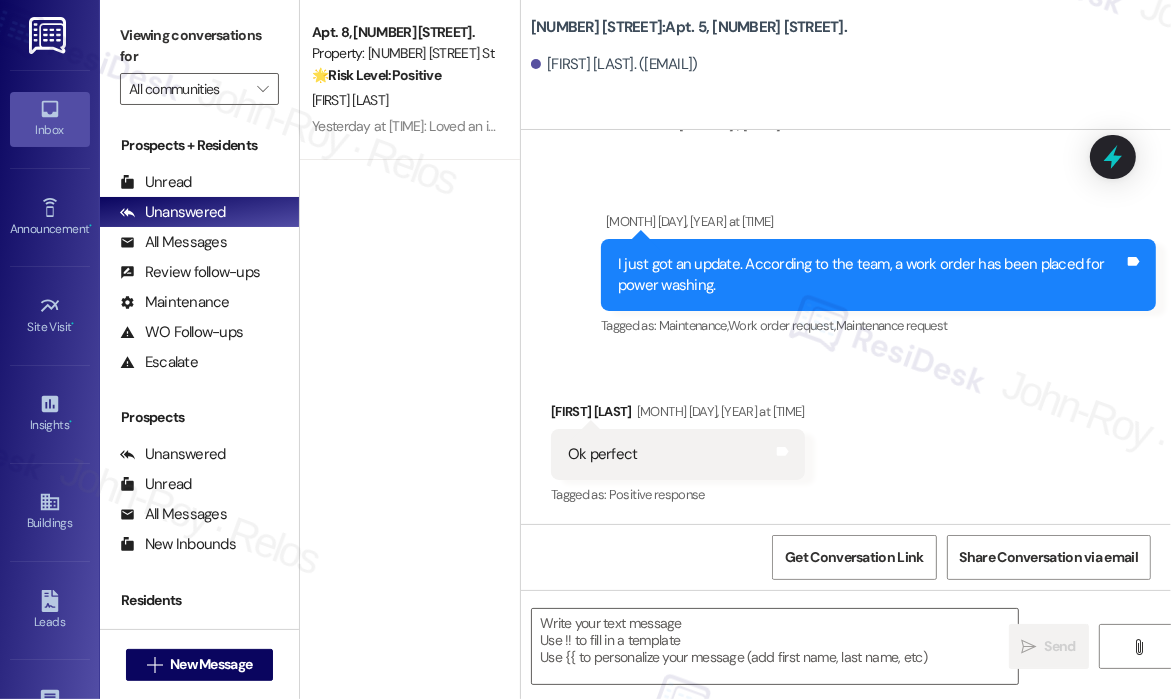 click on "Received via SMS [FIRST] [LAST] [MONTH] [DAY], [YEAR] at [TIME] Ok perfect Tags and notes Tagged as: Positive response Click to highlight conversations about Positive response" at bounding box center (846, 440) 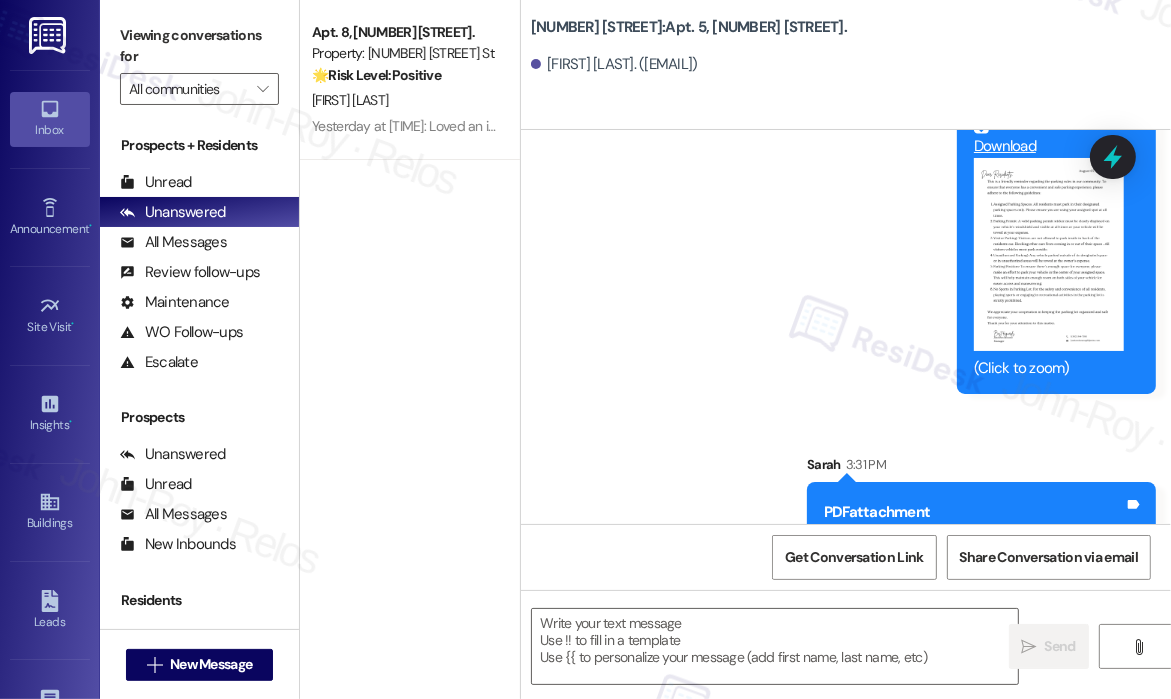 scroll, scrollTop: 3362, scrollLeft: 0, axis: vertical 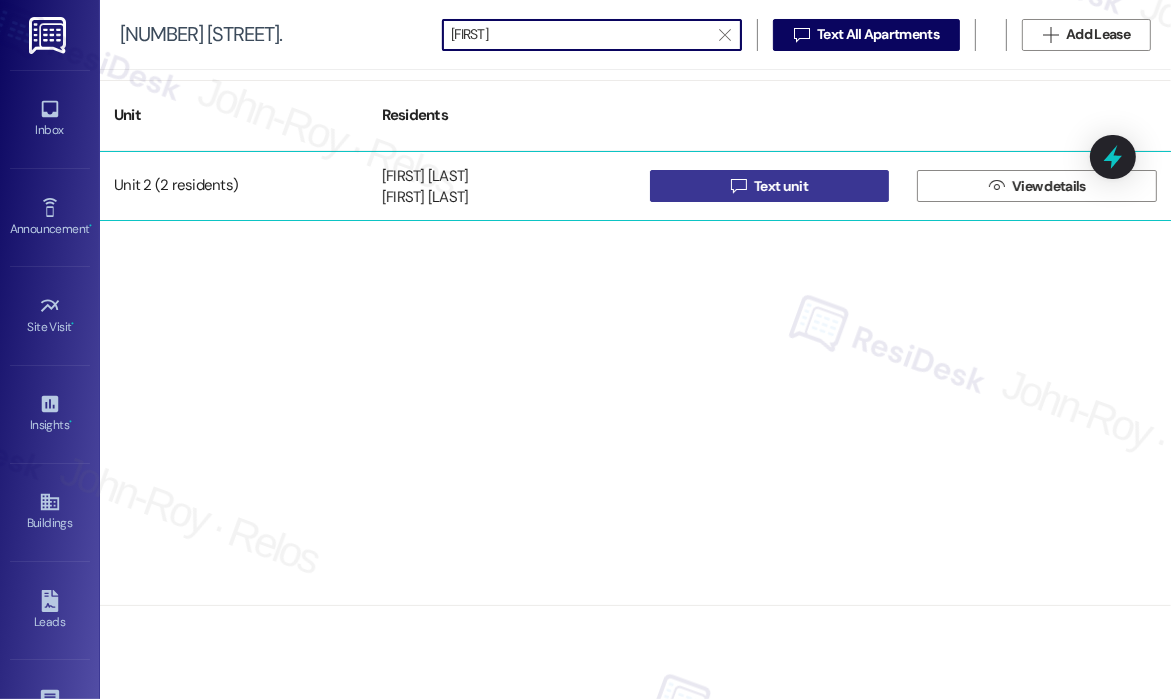 type on "[FIRST]" 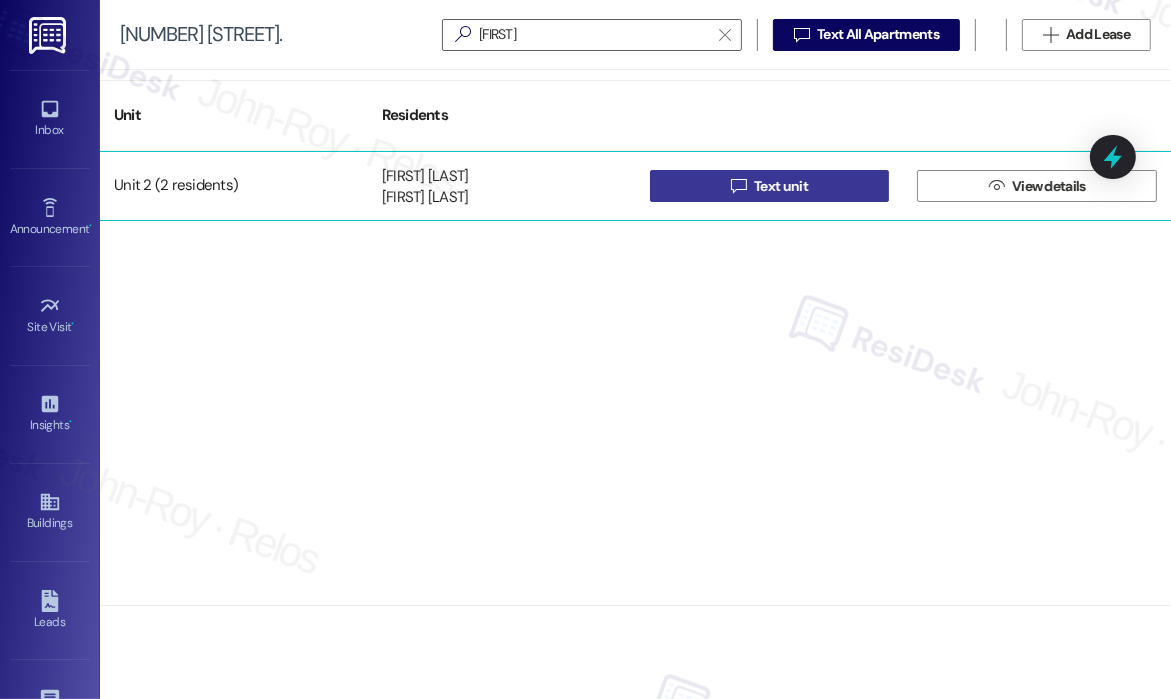 click on " Text unit" at bounding box center [770, 186] 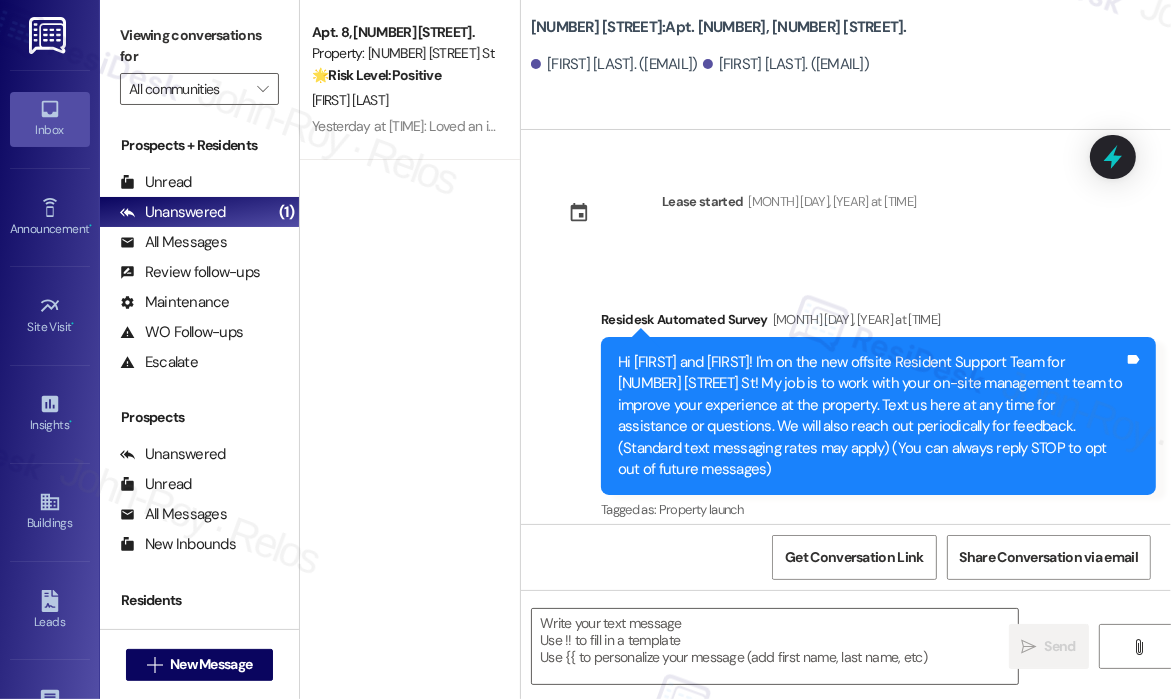 scroll, scrollTop: 8013, scrollLeft: 0, axis: vertical 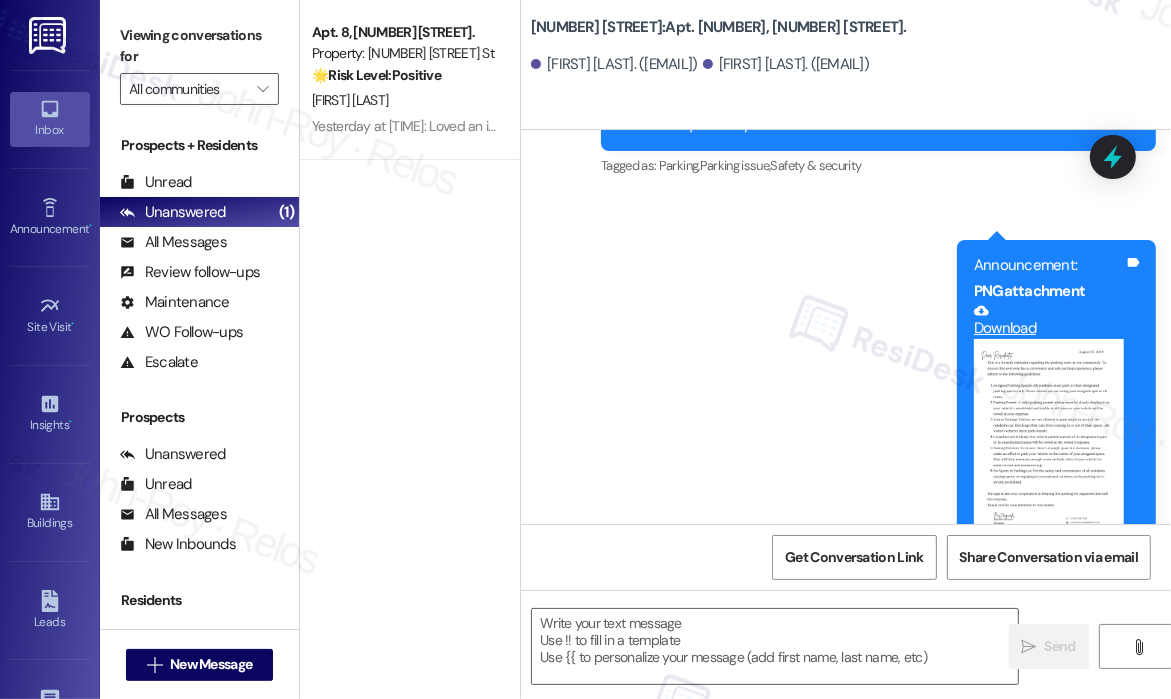 type on "Fetching suggested responses. Please feel free to read through the conversation in the meantime." 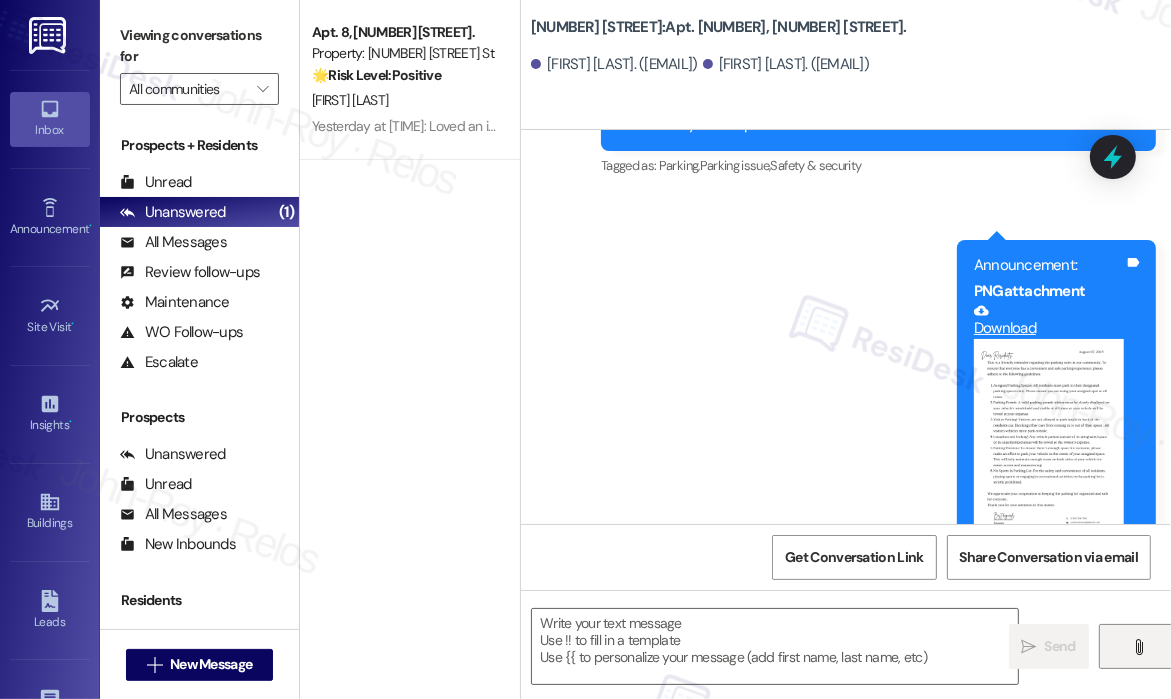 click on "" at bounding box center (1139, 646) 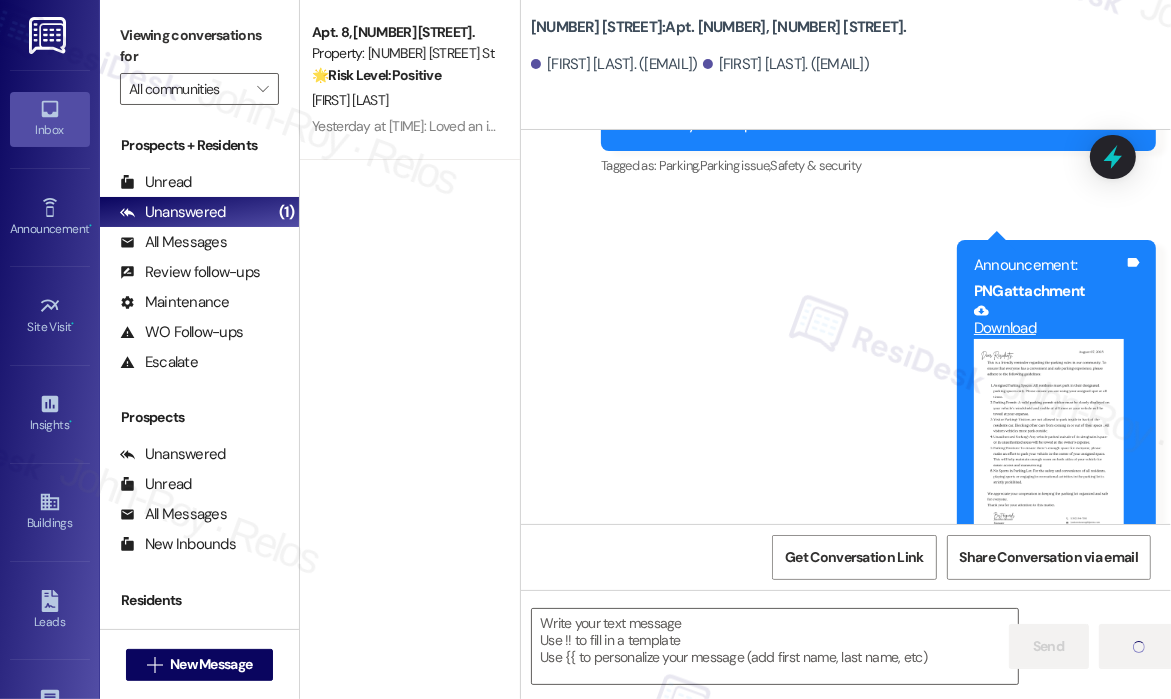 type on "Fetching suggested responses. Please feel free to read through the conversation in the meantime." 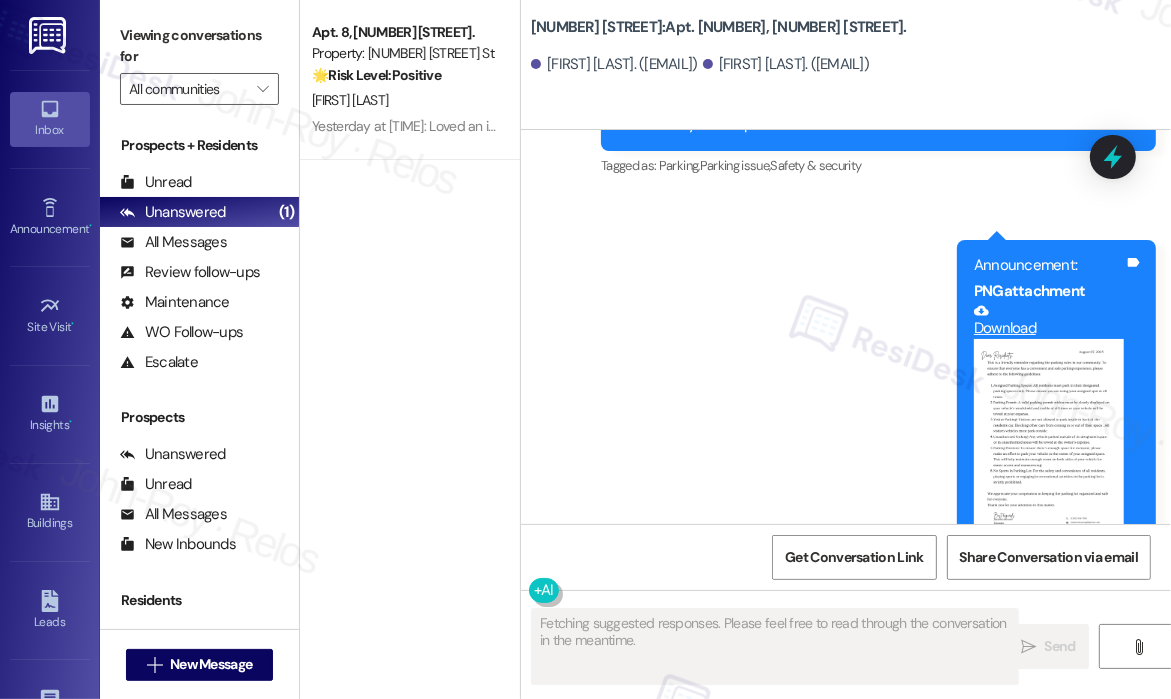 type 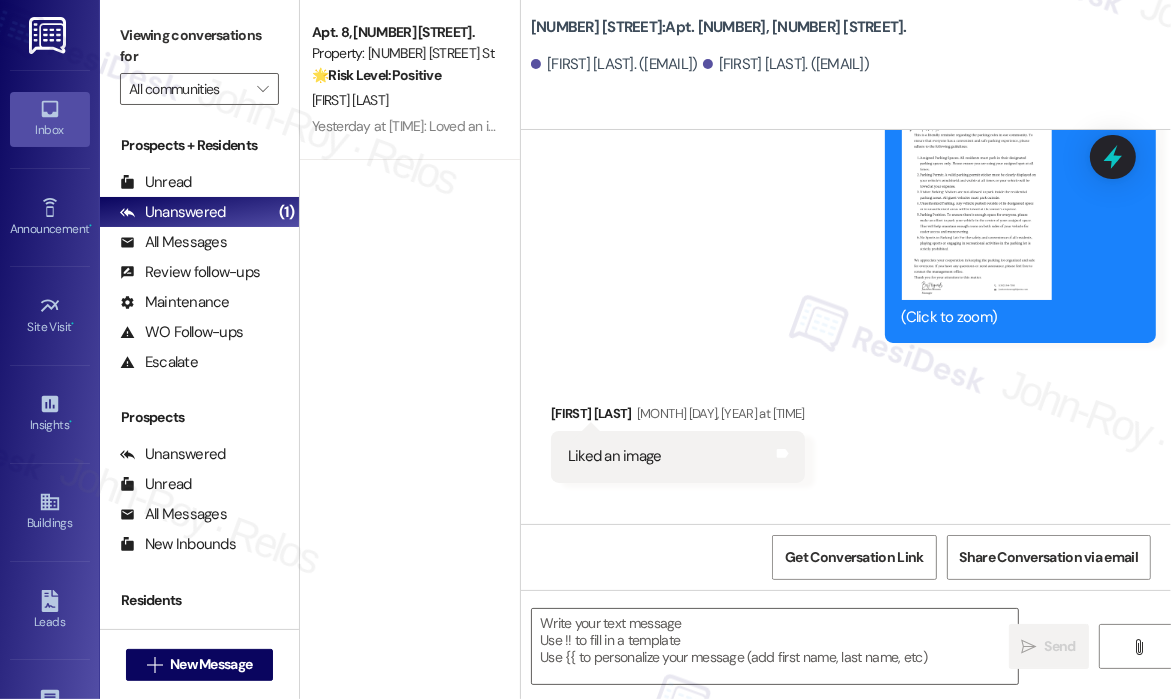 scroll, scrollTop: 5762, scrollLeft: 0, axis: vertical 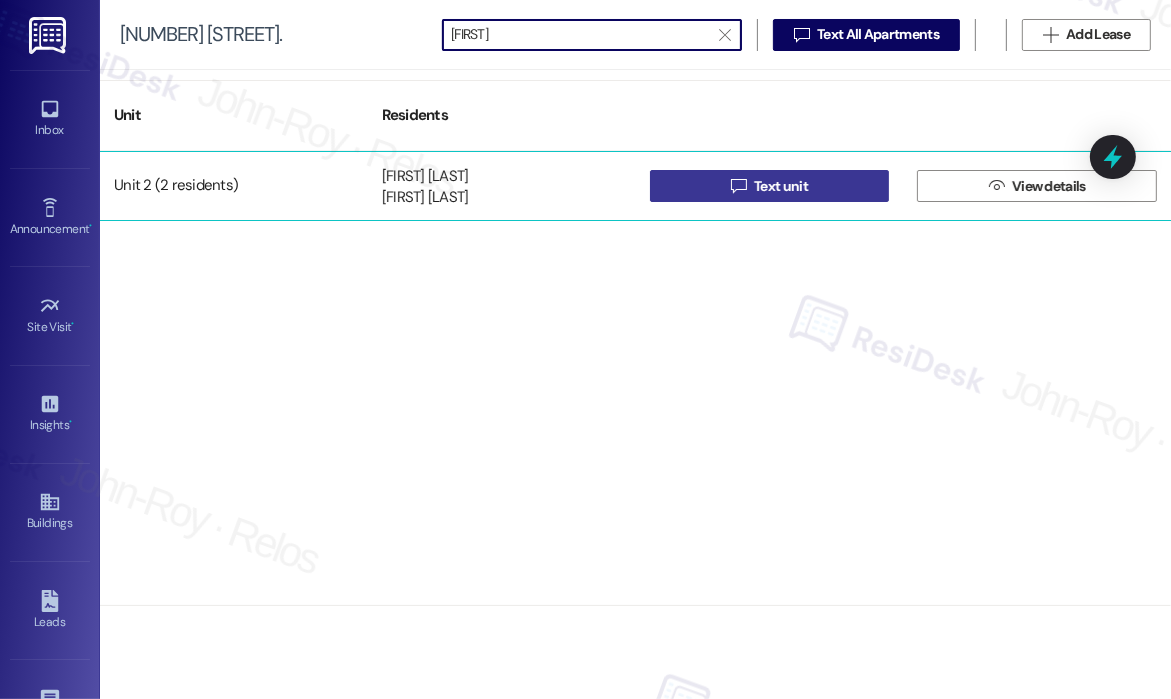 type on "[FIRST]" 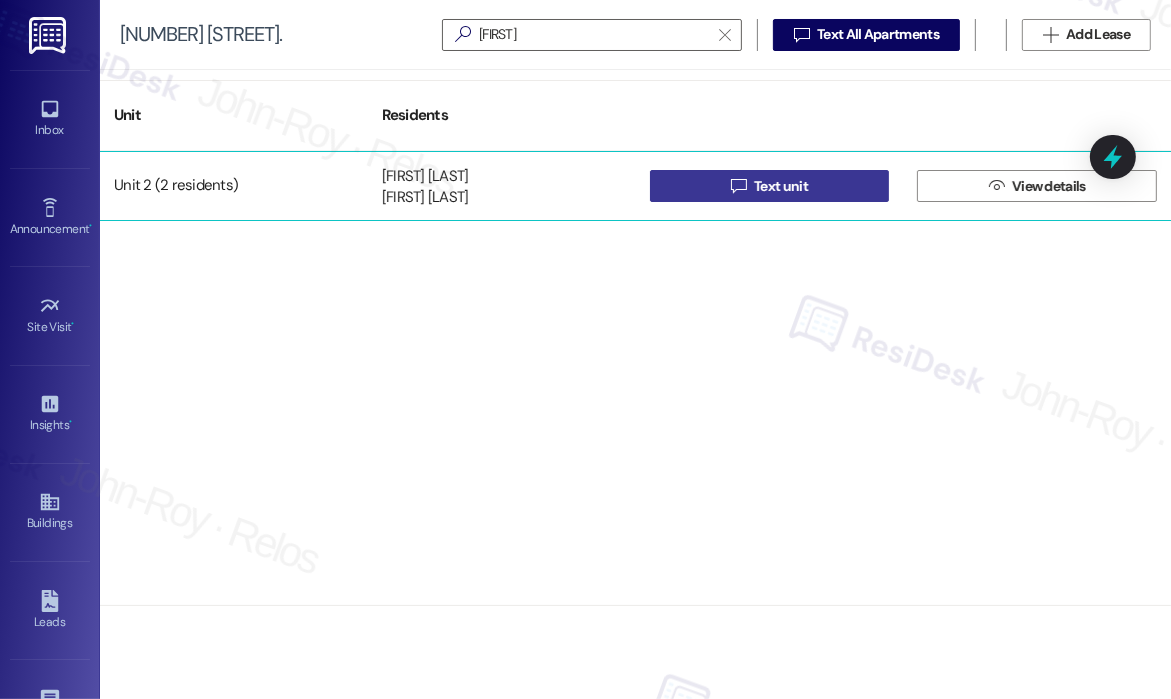 click on " Text unit" at bounding box center [770, 186] 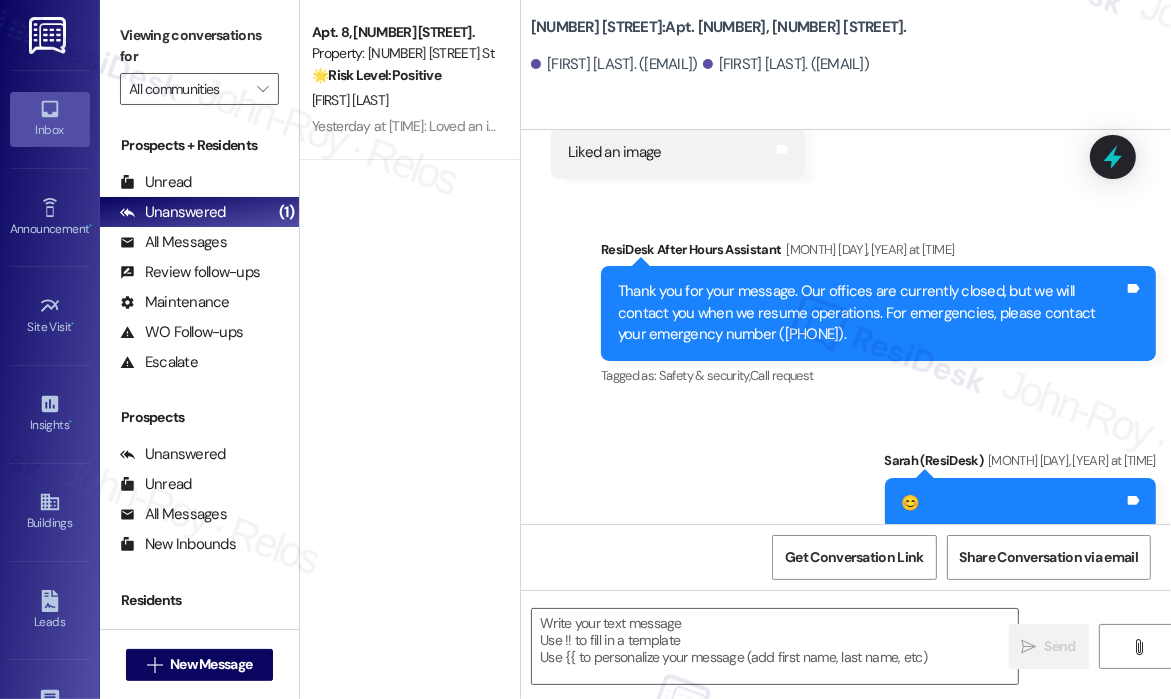 type on "Fetching suggested responses. Please feel free to read through the conversation in the meantime." 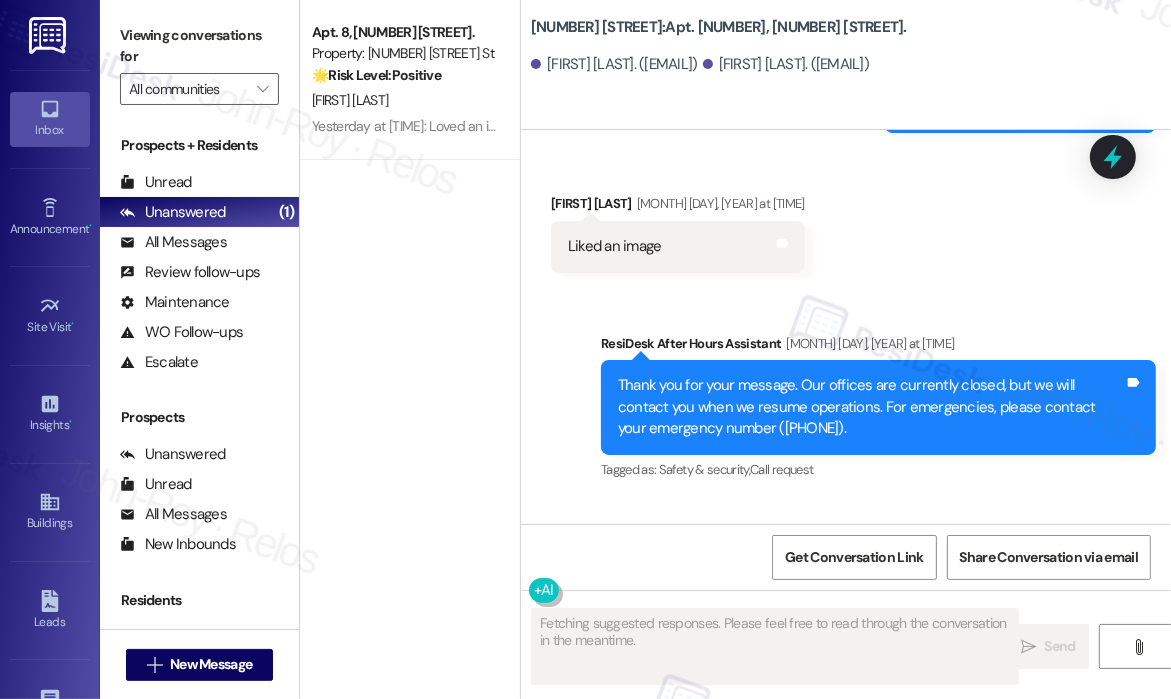 scroll, scrollTop: 5762, scrollLeft: 0, axis: vertical 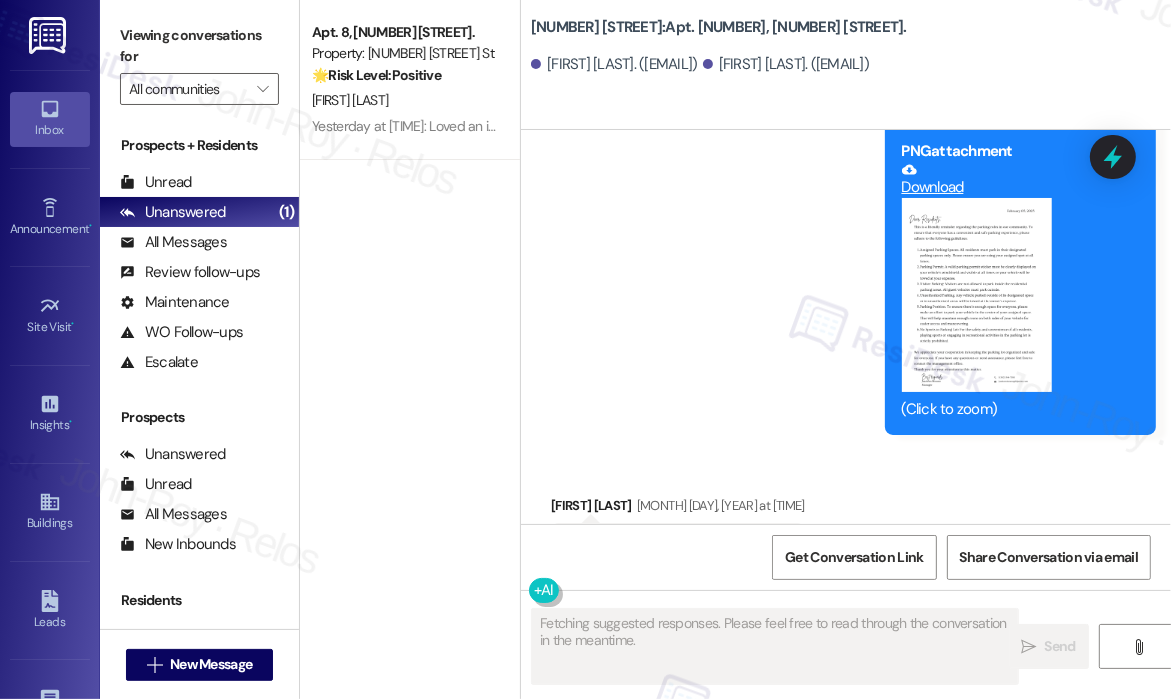 type 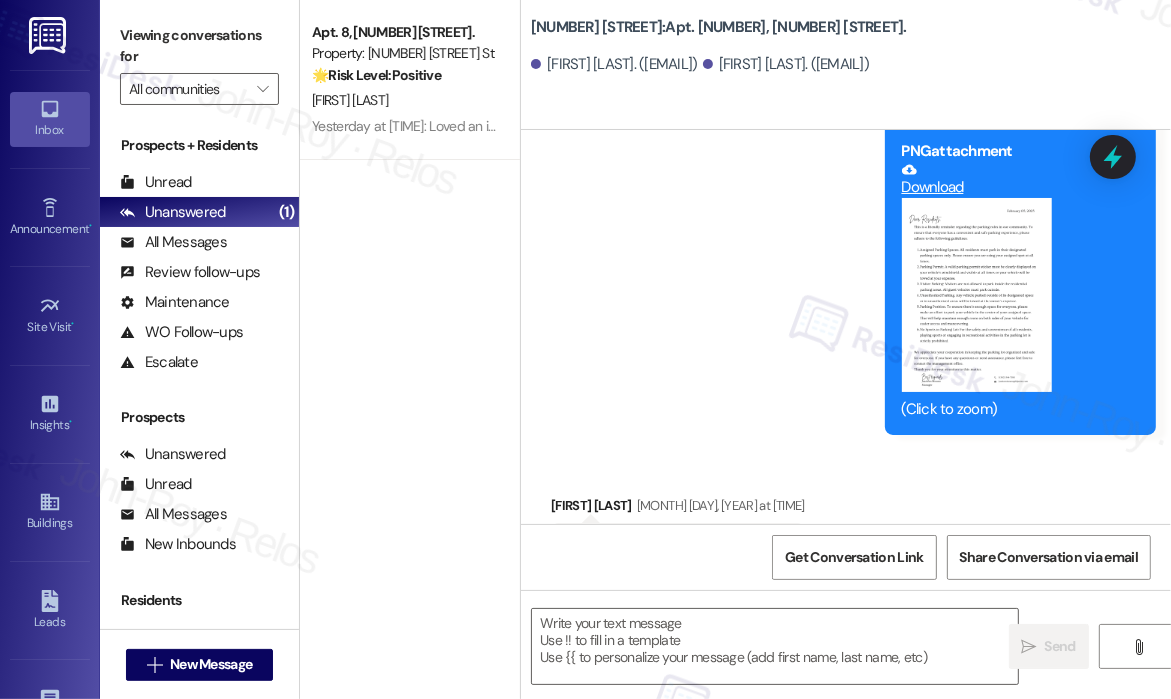 click on "Received via SMS [NAME] [MONTH] [DAY], [YEAR] at [TIME] Liked an image Tags and notes" at bounding box center (846, 519) 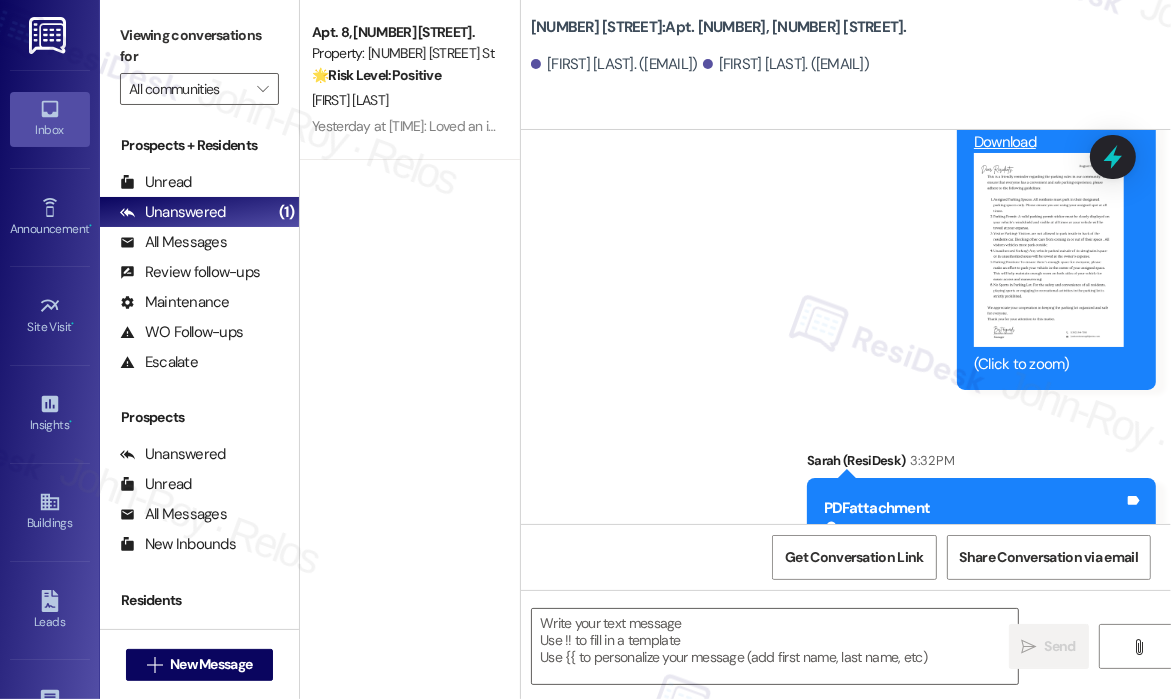 scroll, scrollTop: 8346, scrollLeft: 0, axis: vertical 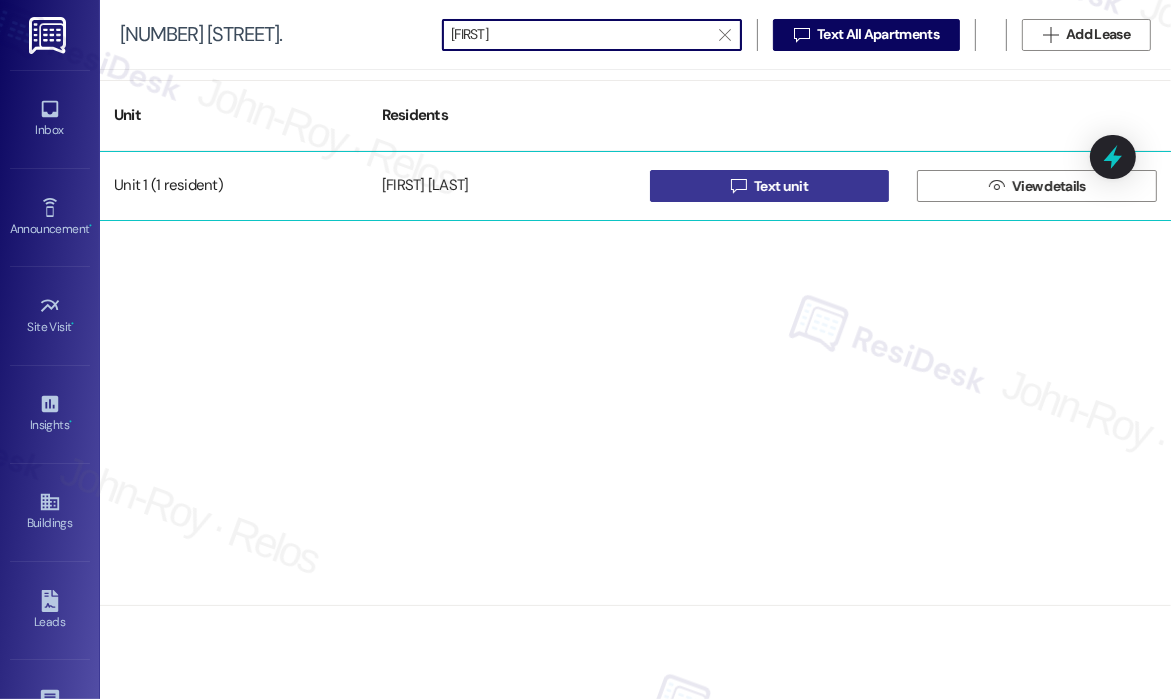 type on "[FIRST]" 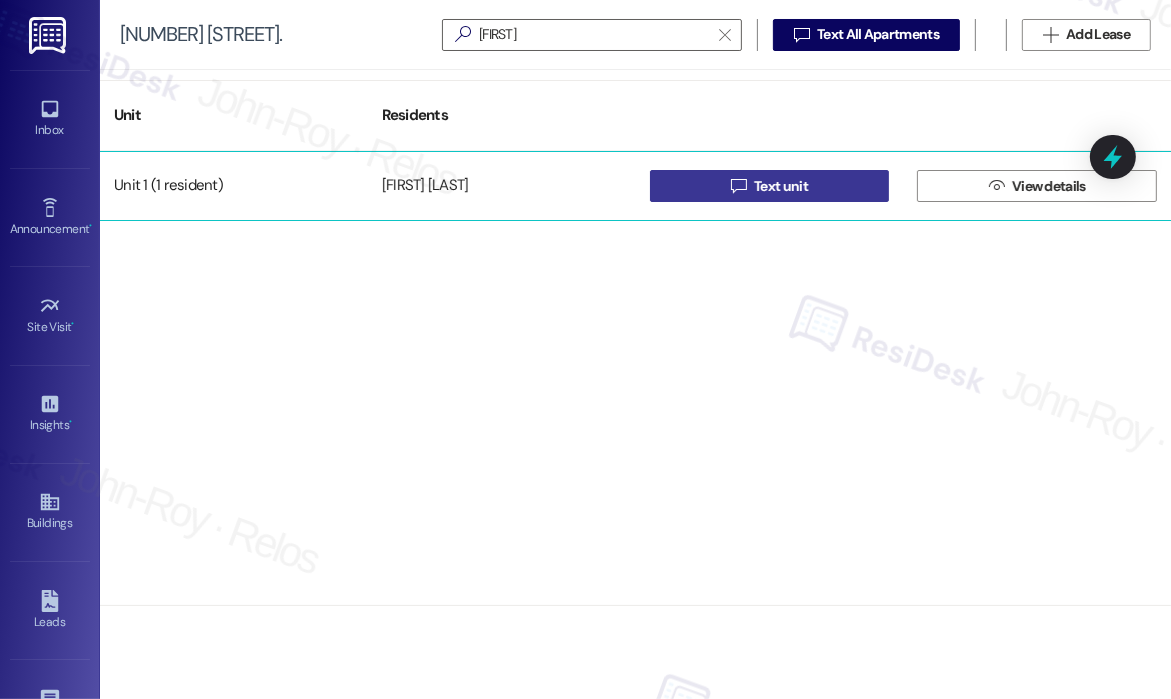 click on "Text unit" at bounding box center (781, 186) 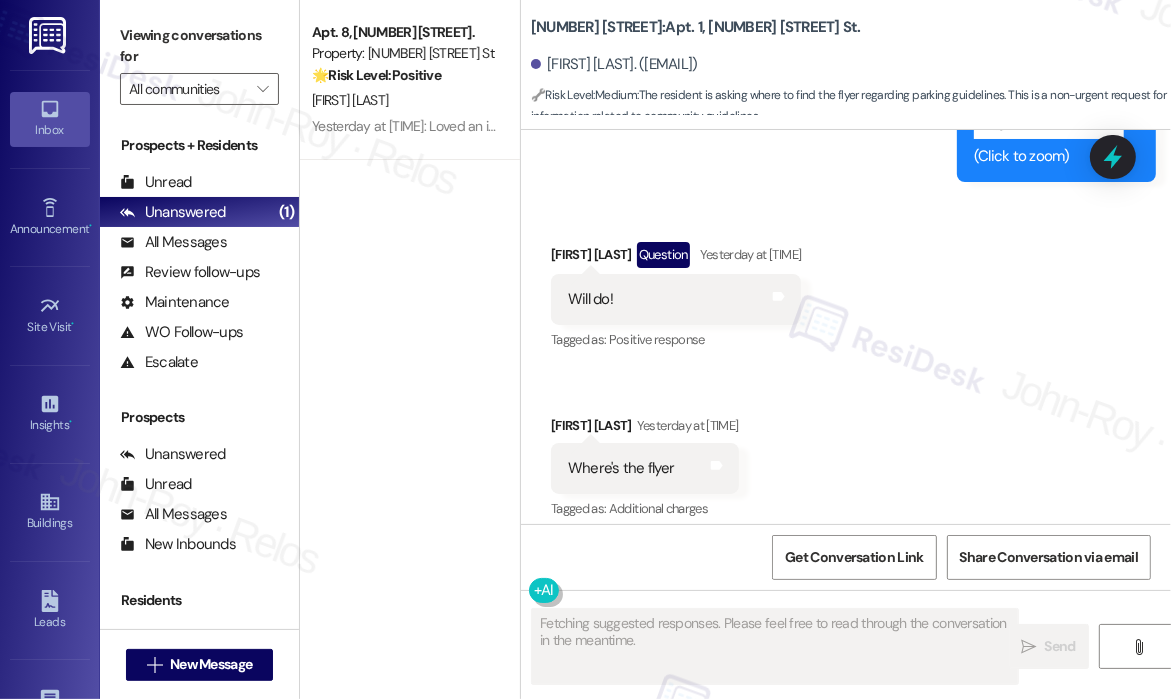 scroll, scrollTop: 10192, scrollLeft: 0, axis: vertical 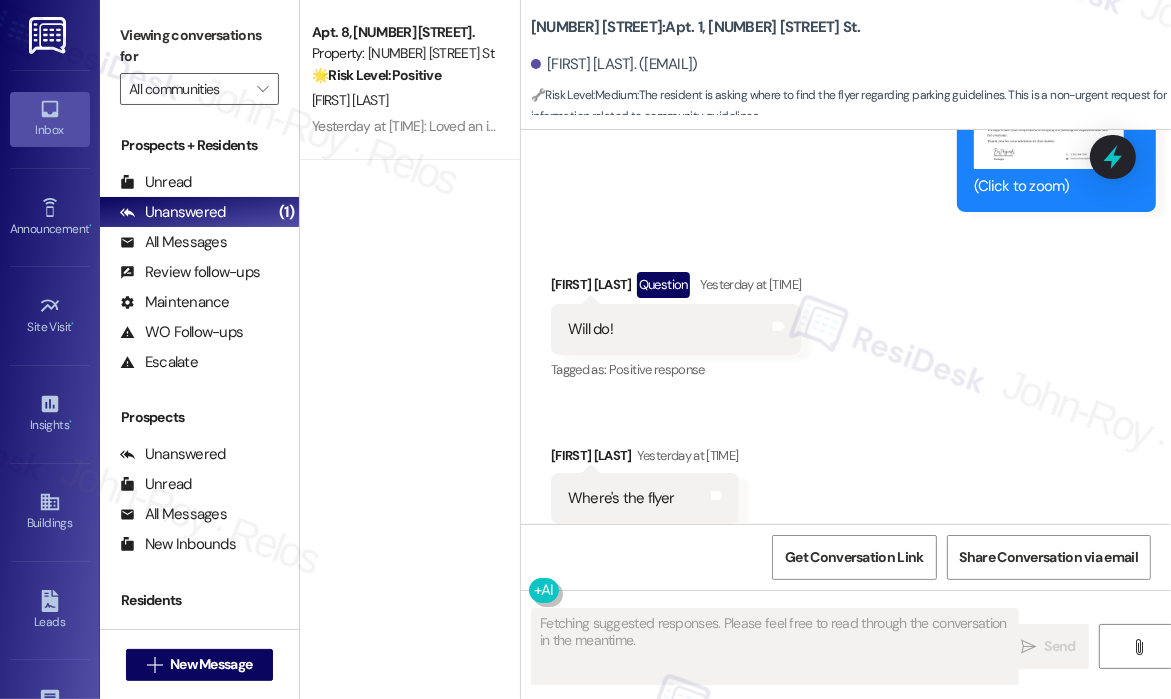 click on "Received via SMS [FIRST] [LAST] Question Yesterday at [TIME] Will do! Tags and notes Tagged as: Positive response Click to highlight conversations about Positive response Received via SMS [FIRST] [LAST] Yesterday at [TIME] Where's the flyer Tags and notes Tagged as: Additional charges Click to highlight conversations about Additional charges" at bounding box center (846, 398) 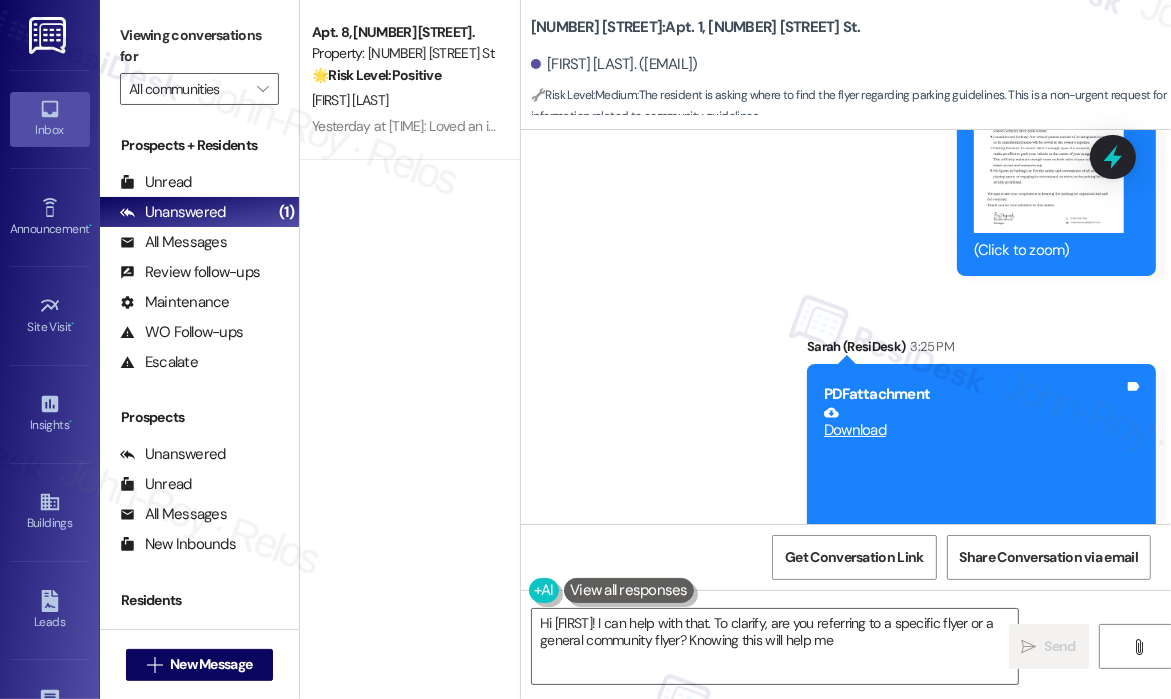 scroll, scrollTop: 10926, scrollLeft: 0, axis: vertical 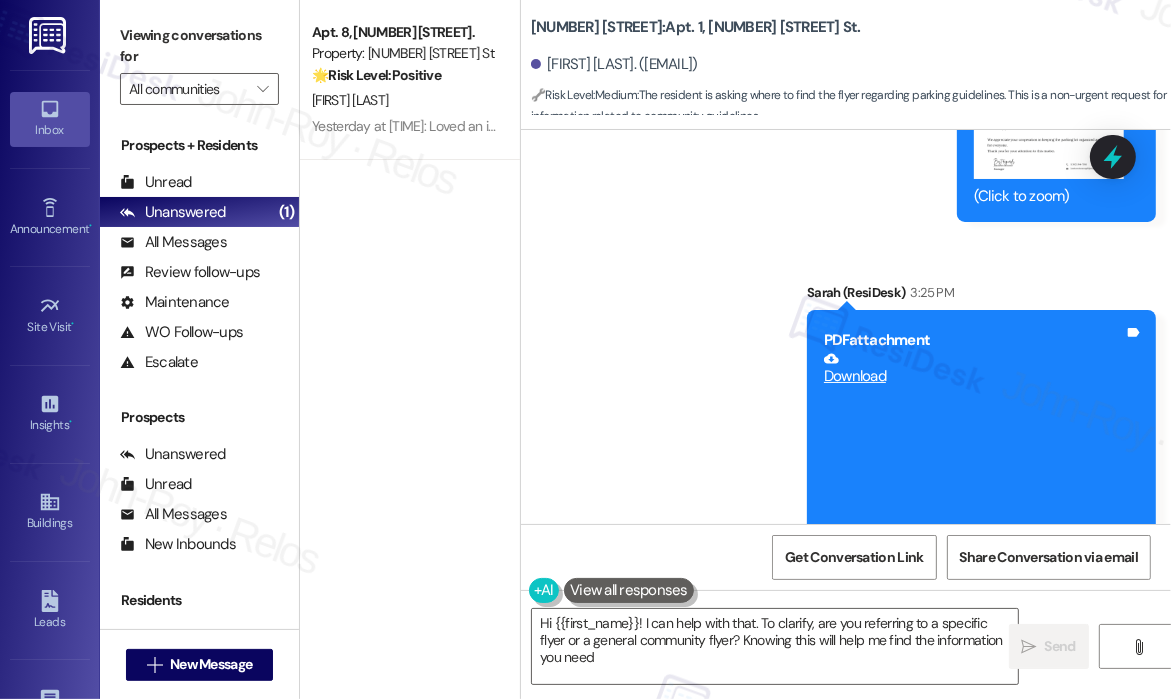 type on "Hi {{first_name}}! I can help with that. To clarify, are you referring to a specific flyer or a general community flyer? Knowing this will help me find the information you need!" 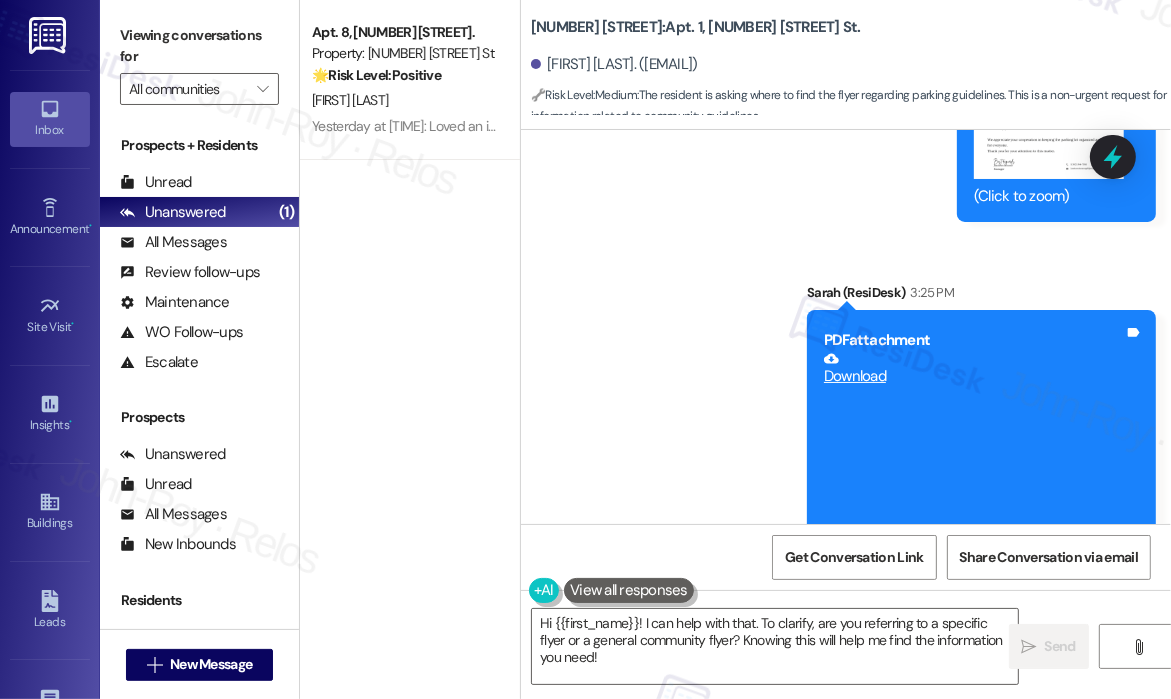 click on "Sent via SMS [FIRST]   (ResiDesk) Yesterday at [TIME] PNG  attachment   Download   (Click to zoom) Tags and notes Sent via SMS [FIRST]   (ResiDesk) [TIME] PDF  attachment   Download   Tags and notes" at bounding box center [846, 201] 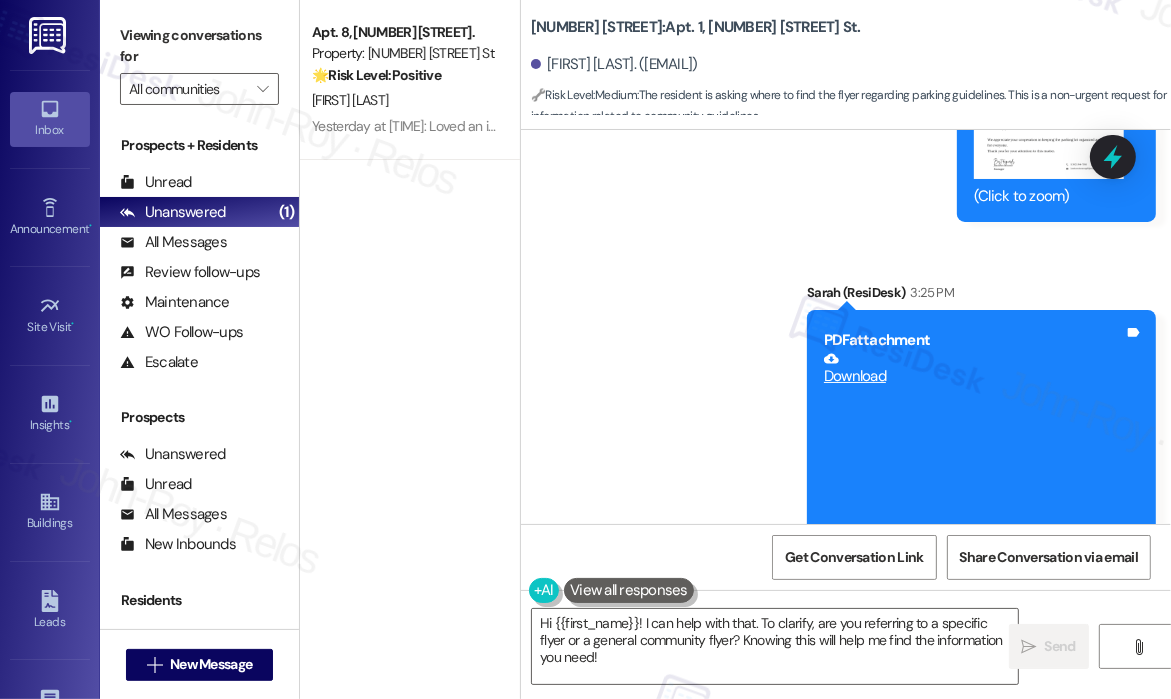 click on "Sent via SMS [FIRST]   (ResiDesk) Yesterday at [TIME] PNG  attachment   Download   (Click to zoom) Tags and notes Sent via SMS [FIRST]   (ResiDesk) [TIME] PDF  attachment   Download   Tags and notes" at bounding box center [846, 201] 